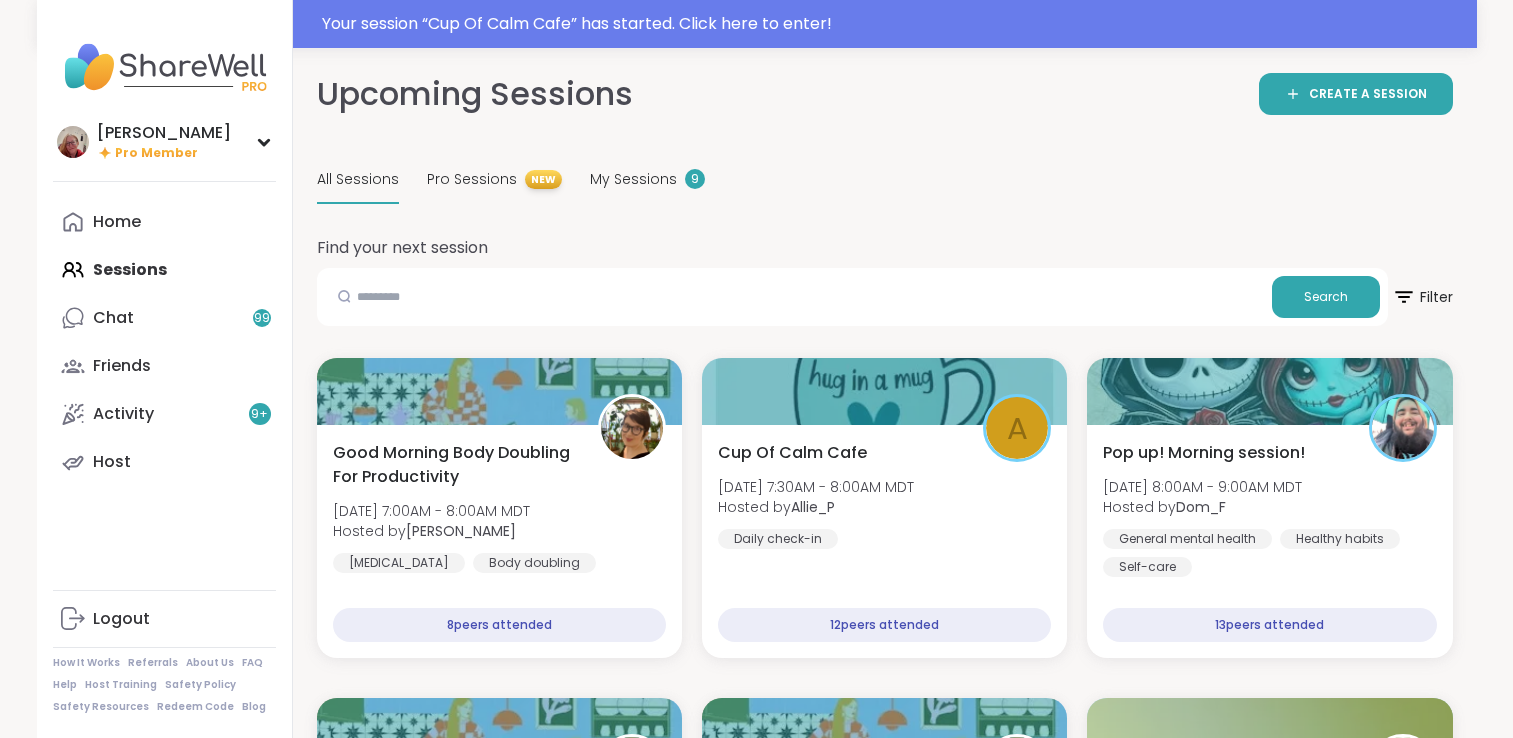 scroll, scrollTop: 0, scrollLeft: 0, axis: both 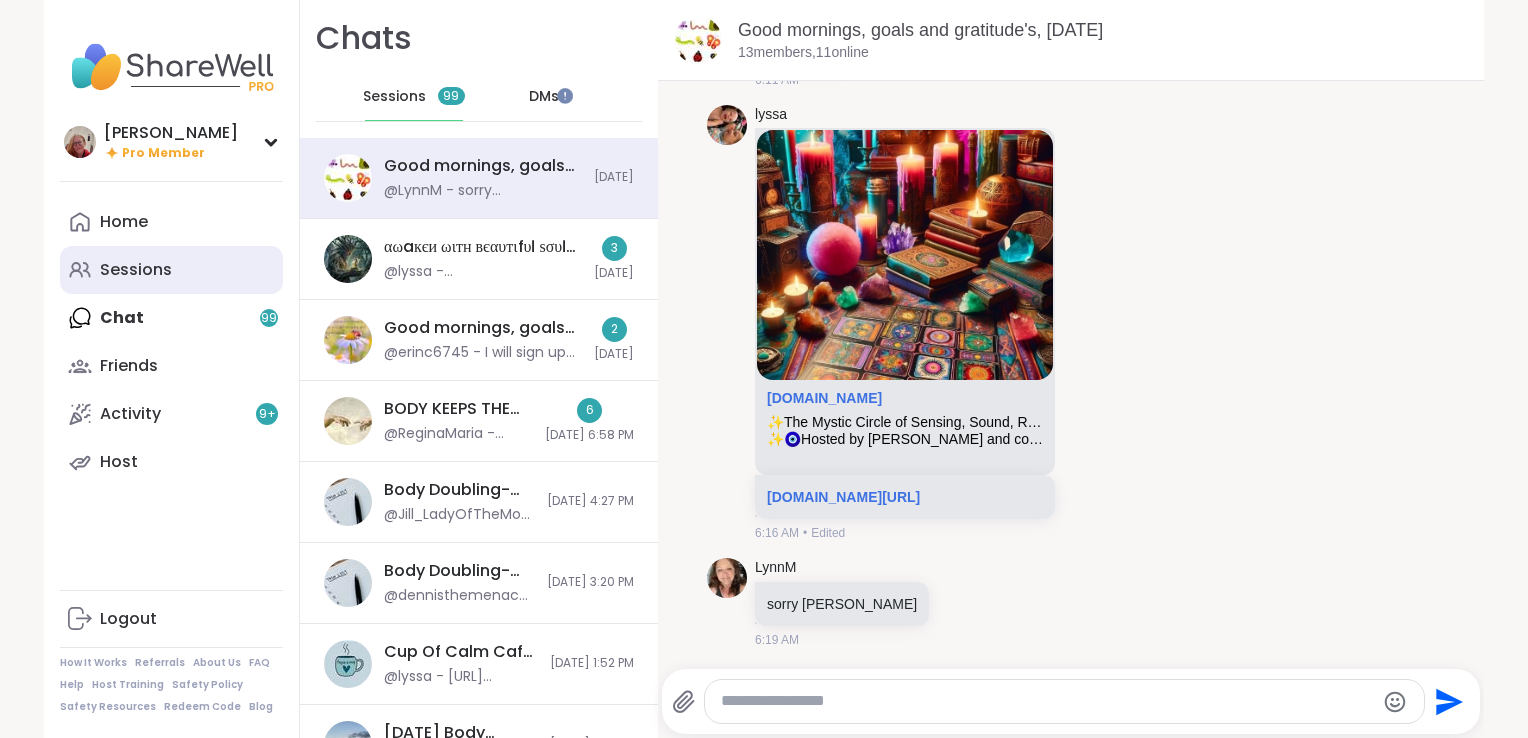 click on "Sessions" at bounding box center [136, 270] 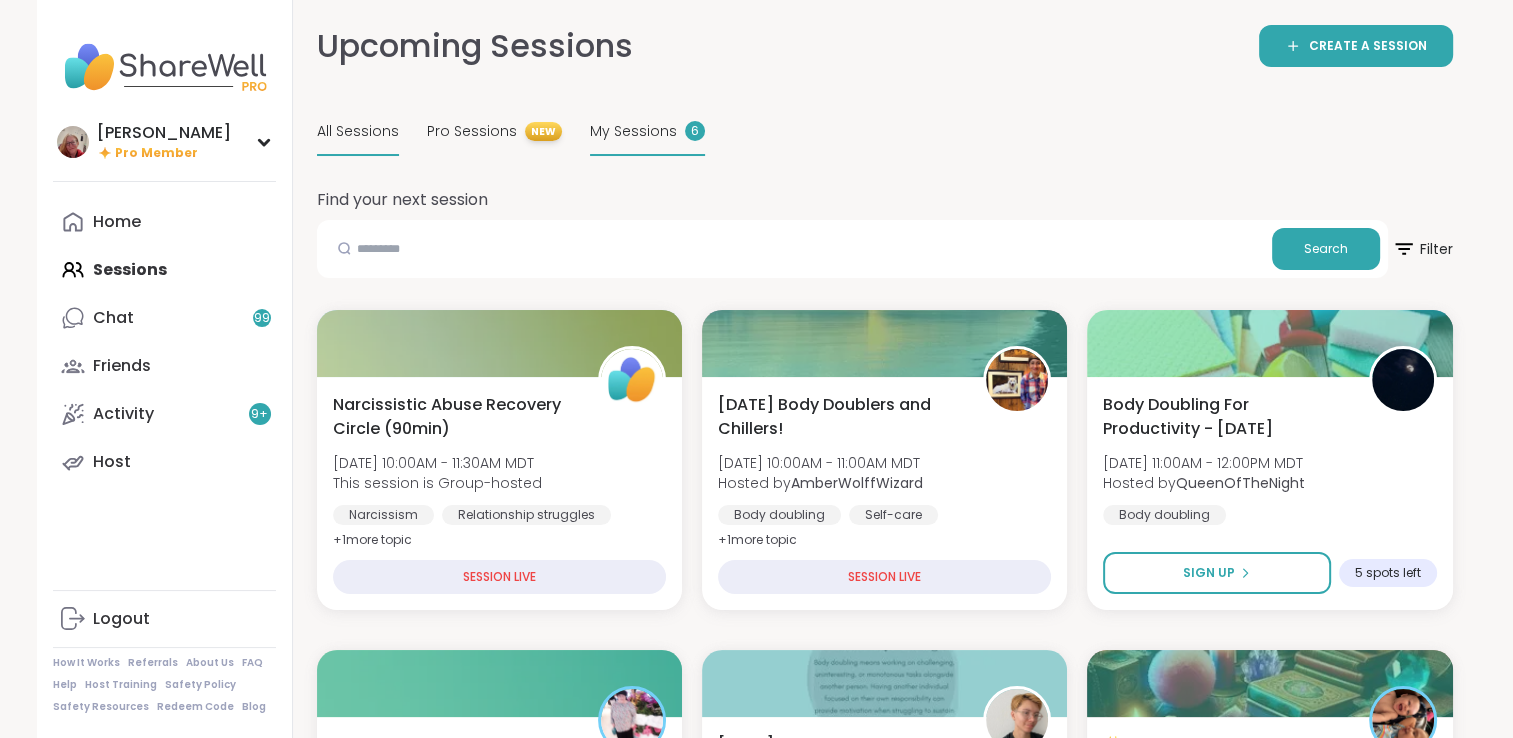 click on "My Sessions" at bounding box center (633, 131) 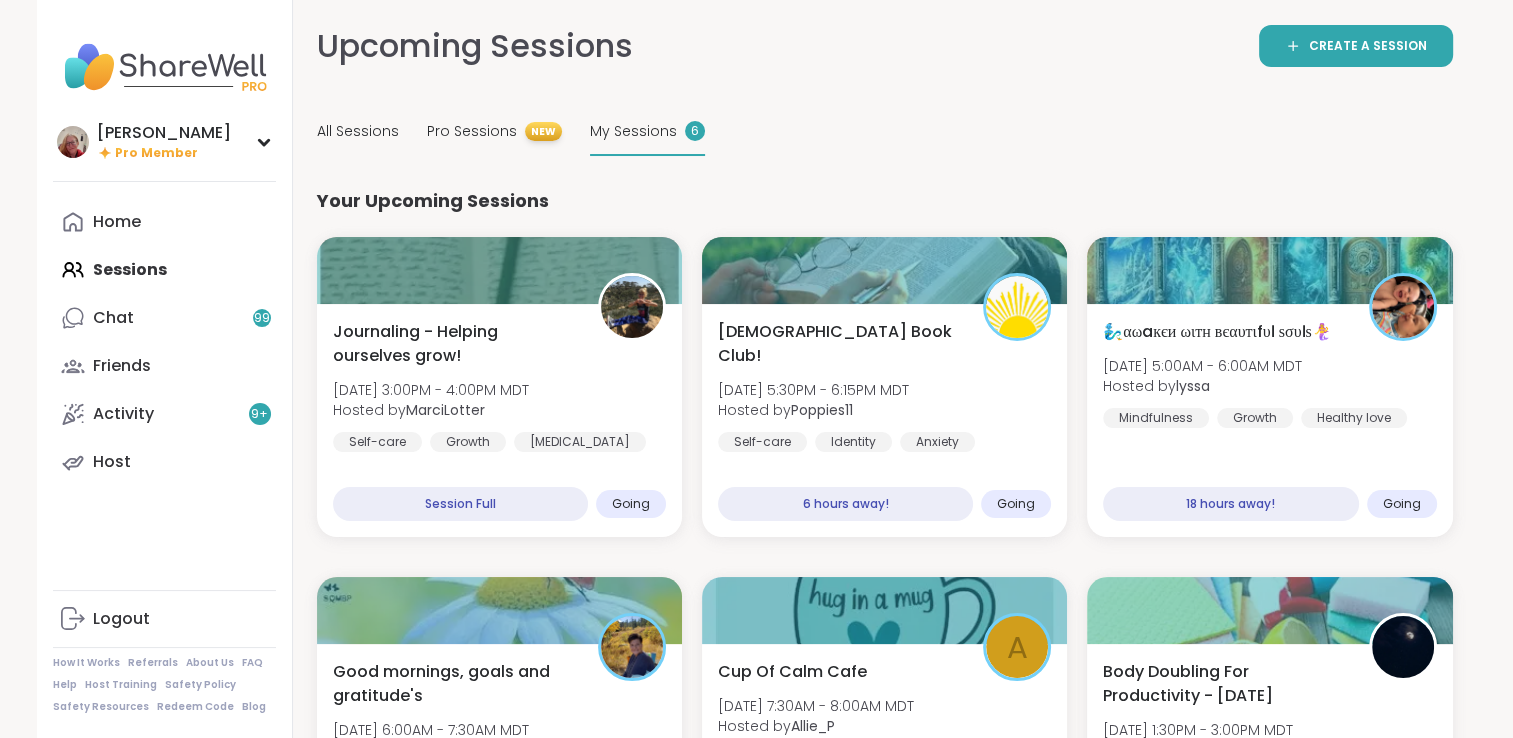 scroll, scrollTop: 0, scrollLeft: 0, axis: both 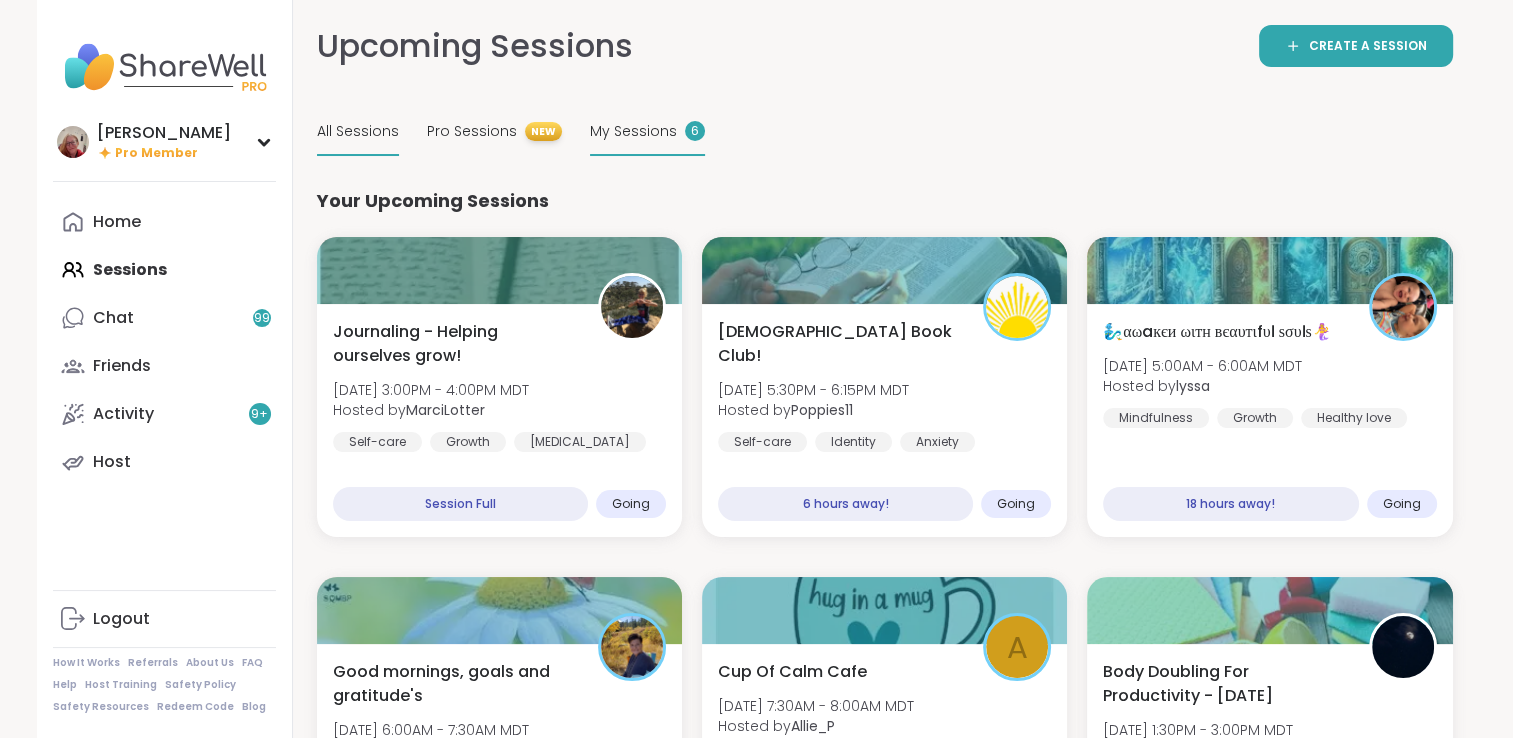 click on "All Sessions" at bounding box center [358, 132] 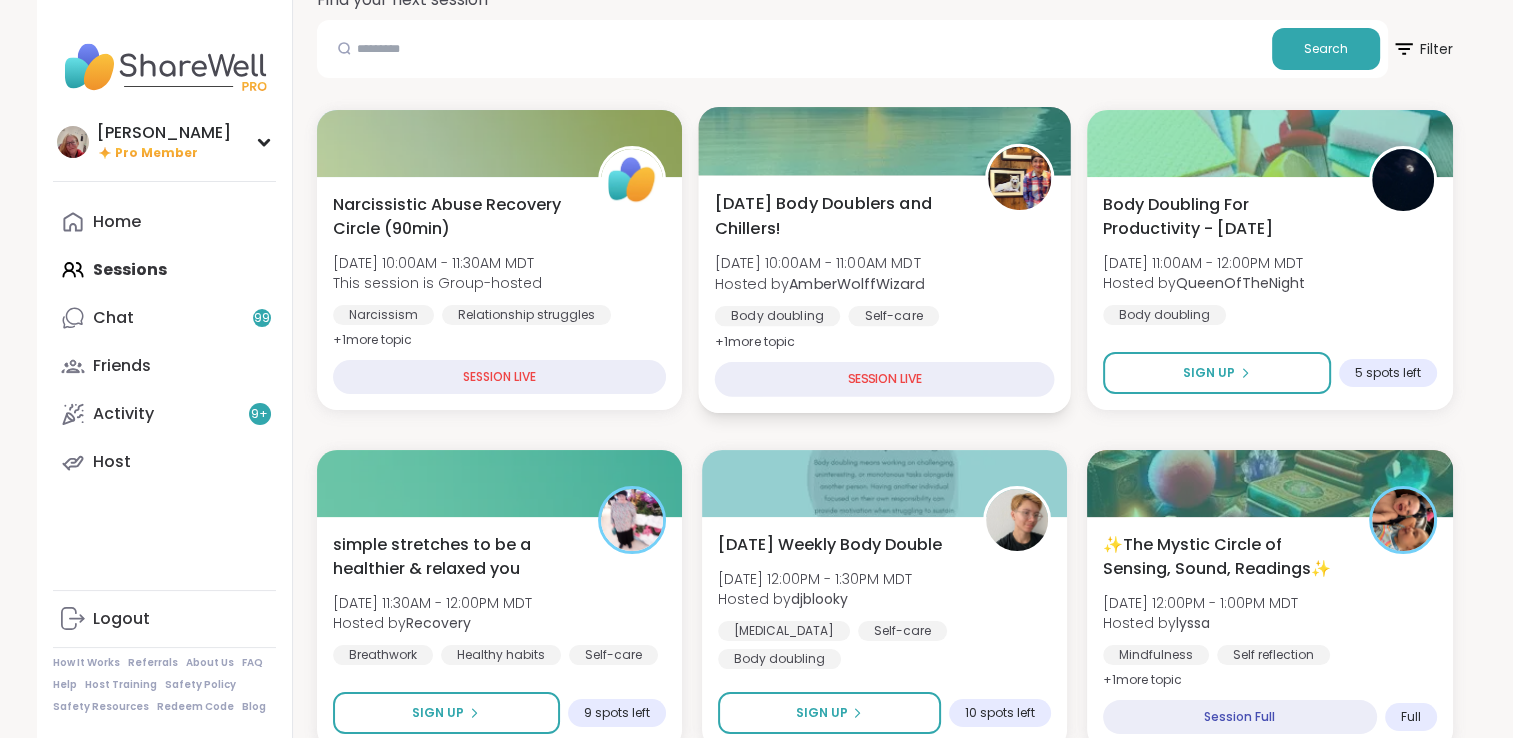 scroll, scrollTop: 0, scrollLeft: 0, axis: both 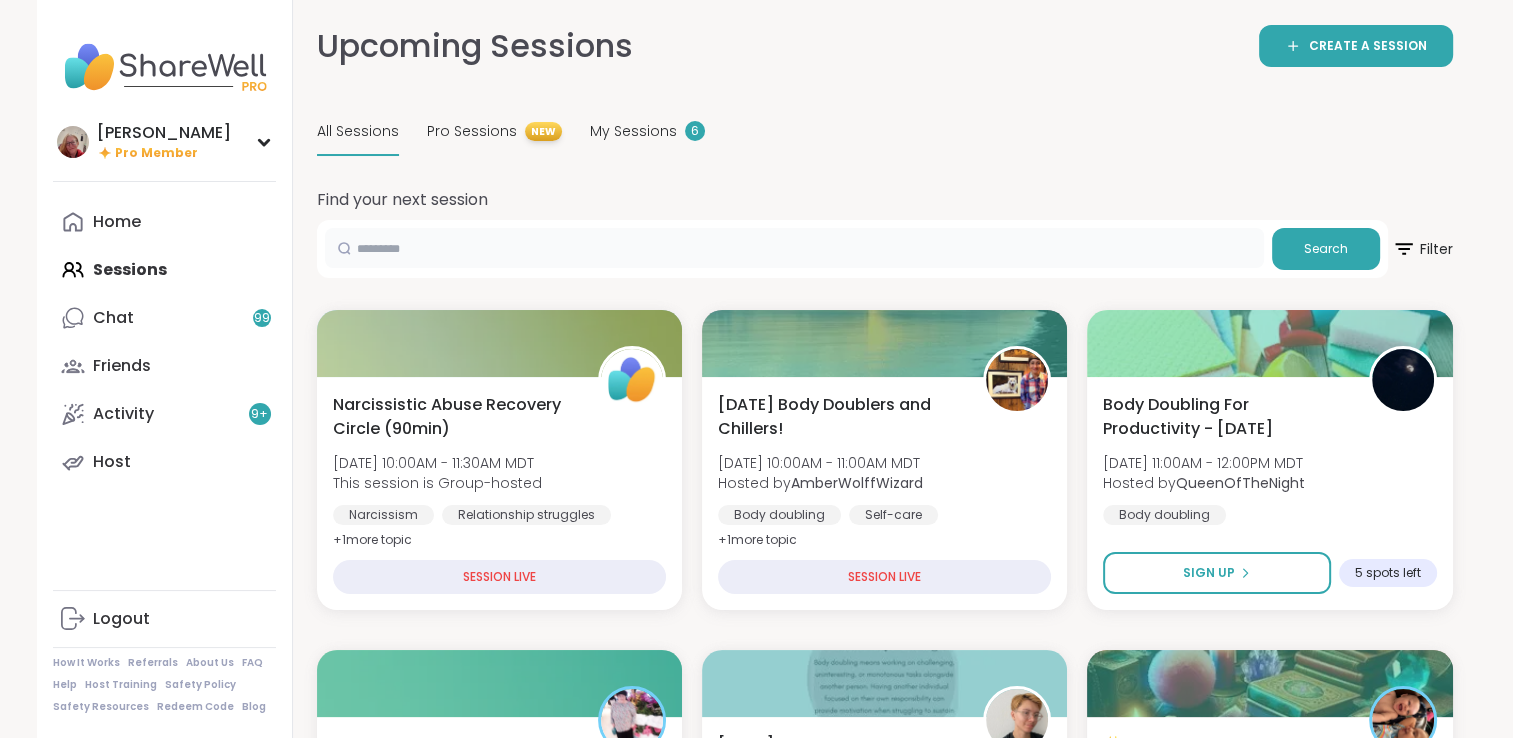click at bounding box center [794, 248] 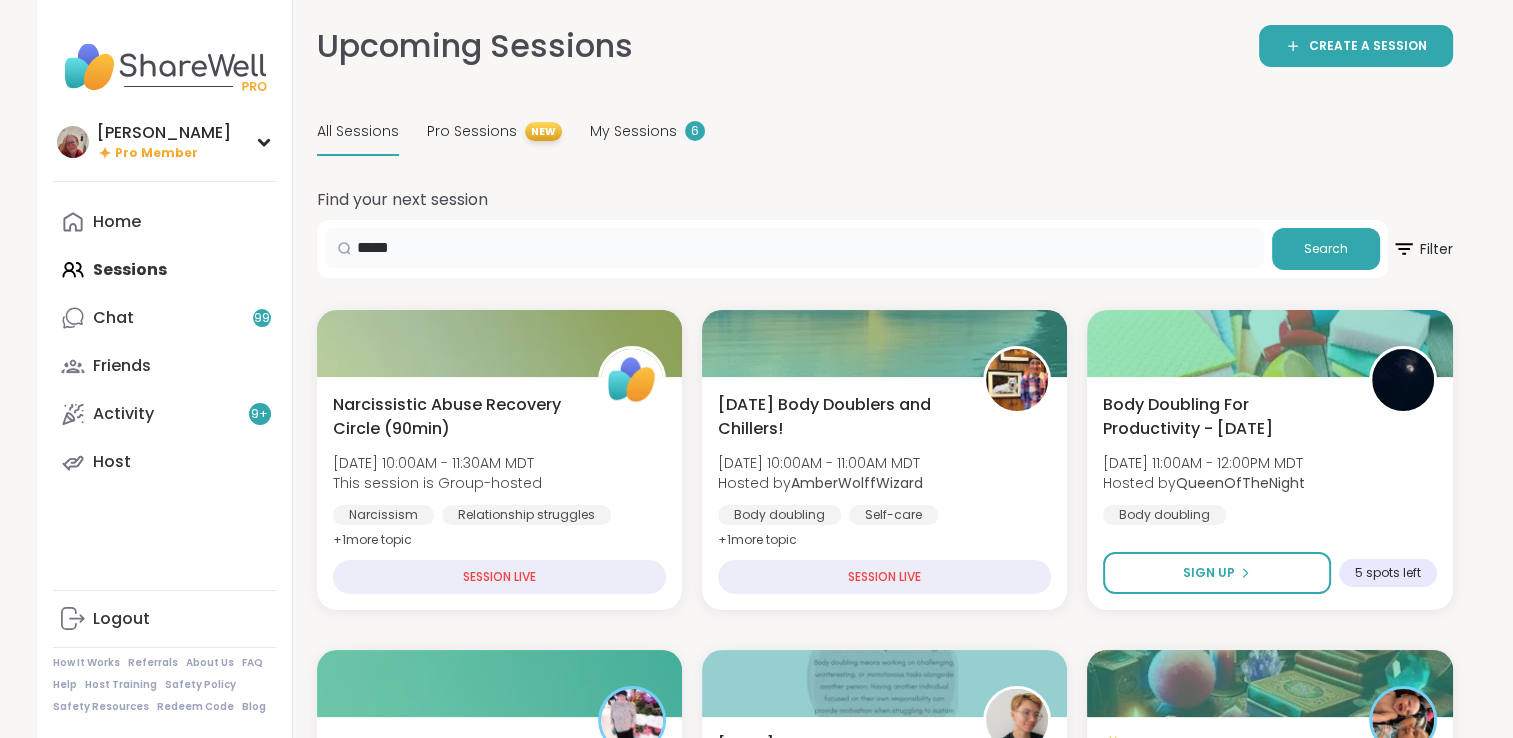 type on "*****" 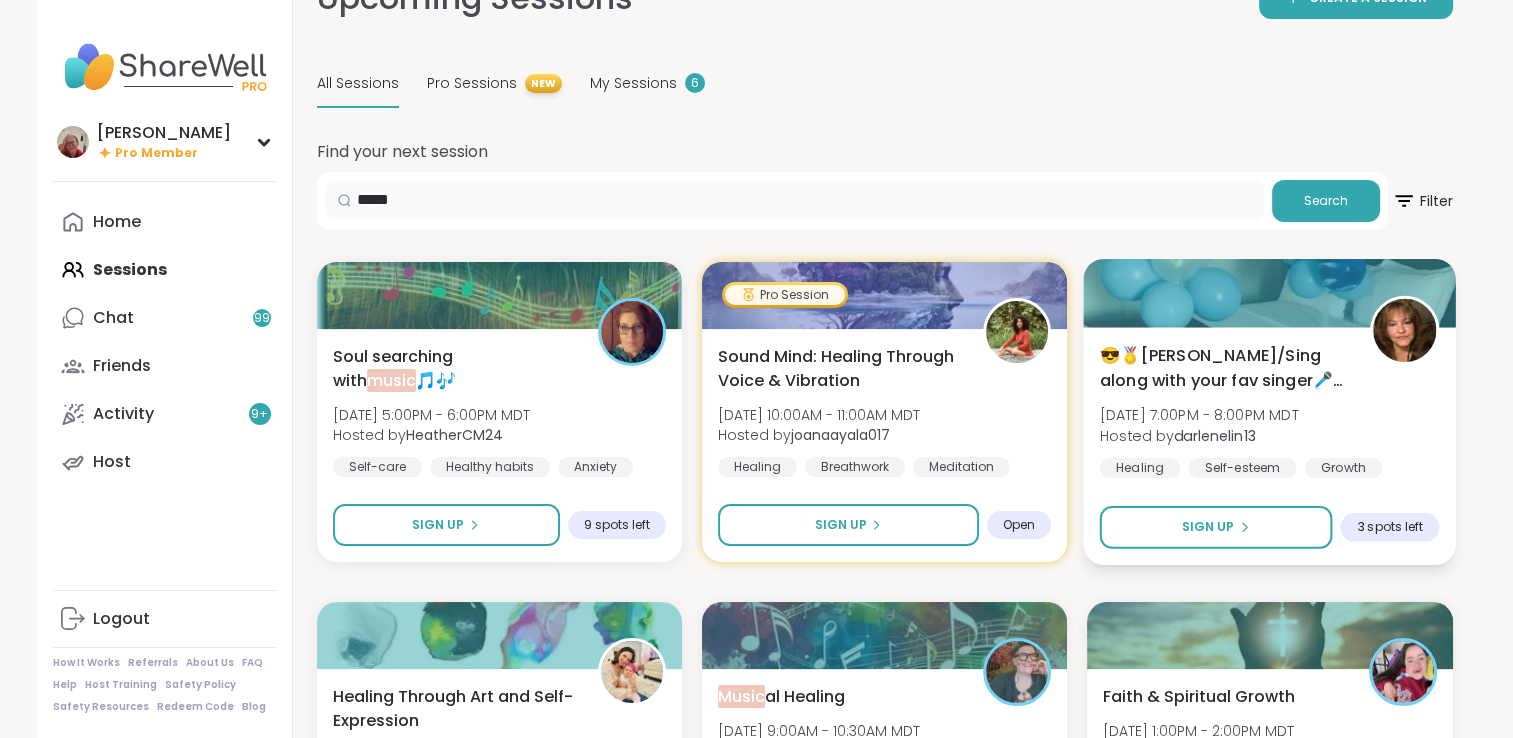 scroll, scrollTop: 0, scrollLeft: 0, axis: both 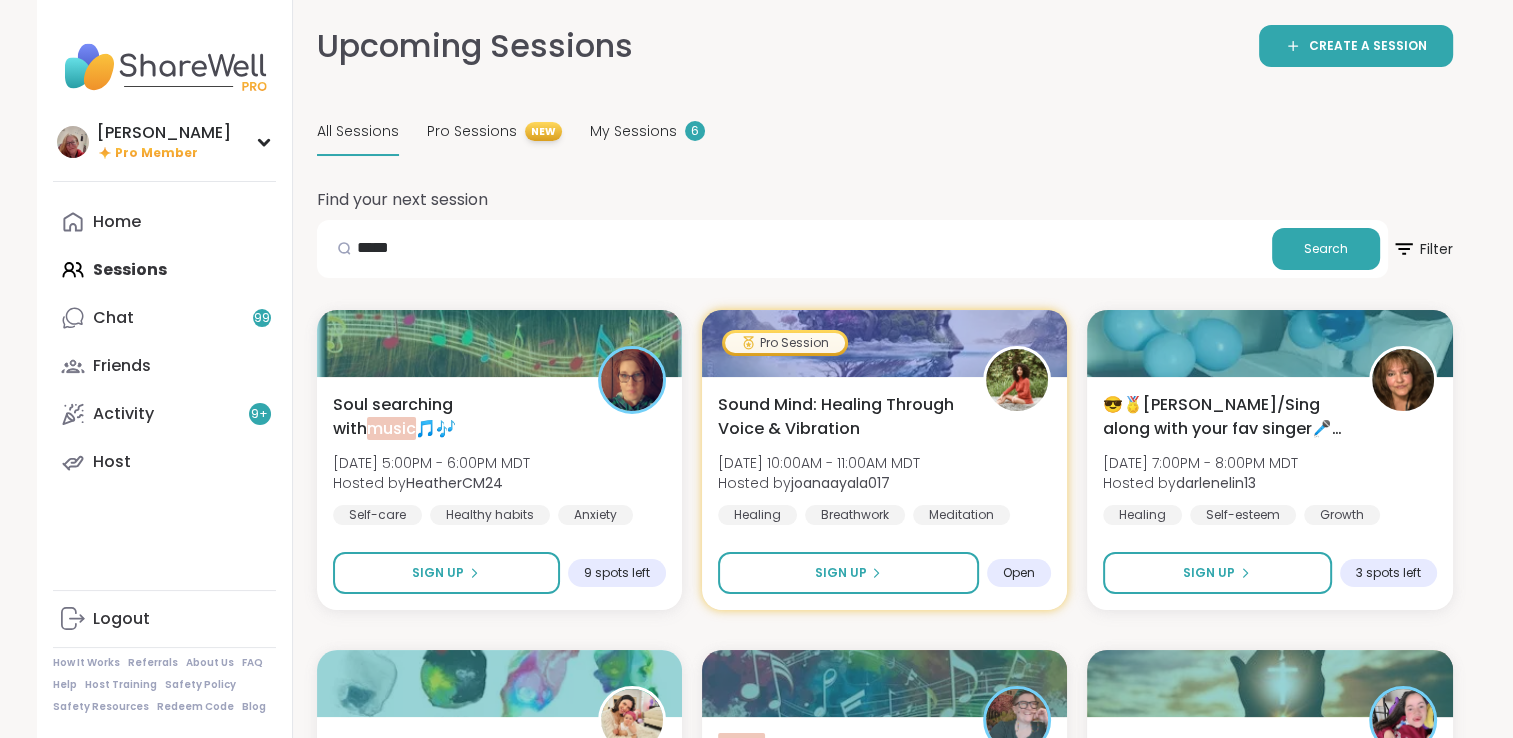 click on "All Sessions" at bounding box center [358, 131] 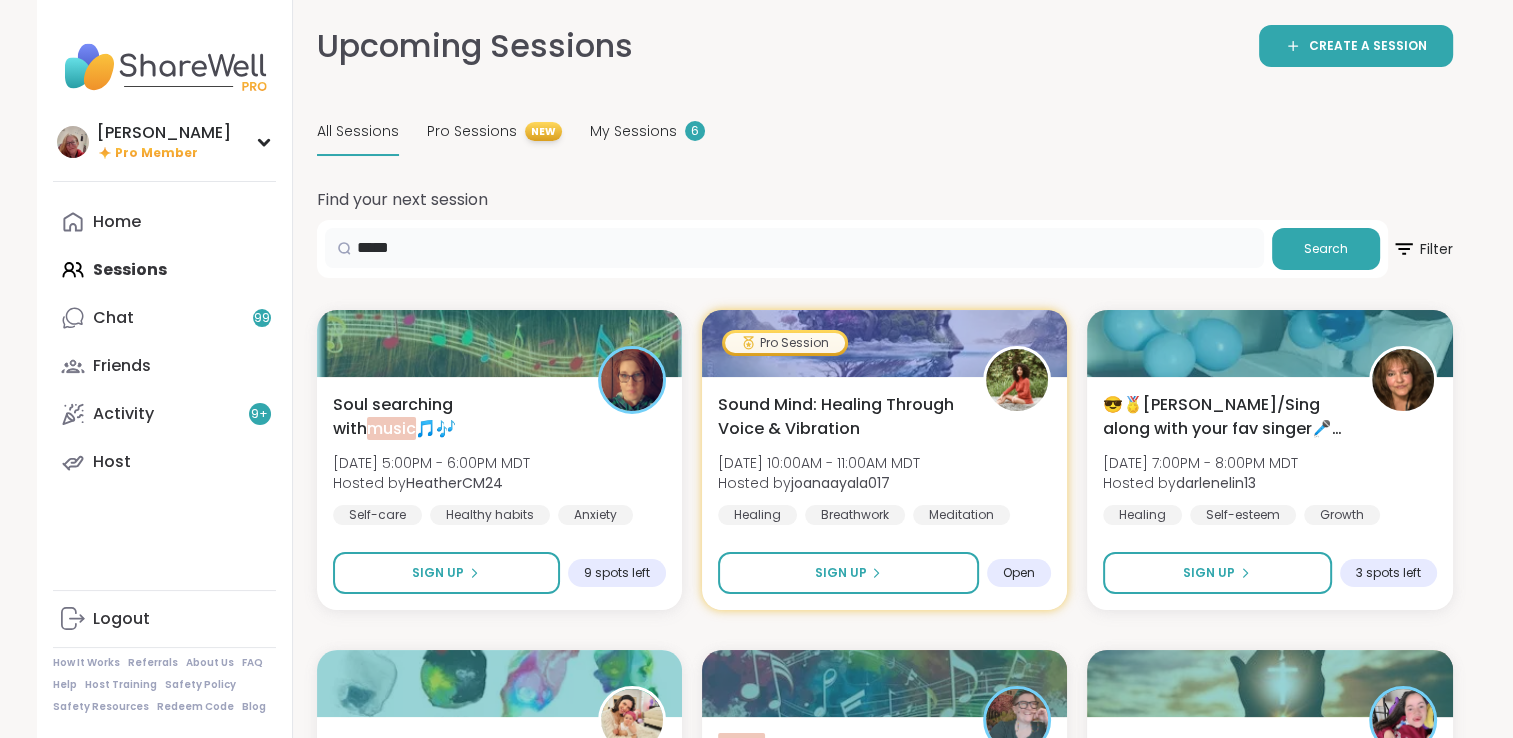drag, startPoint x: 482, startPoint y: 247, endPoint x: 309, endPoint y: 245, distance: 173.01157 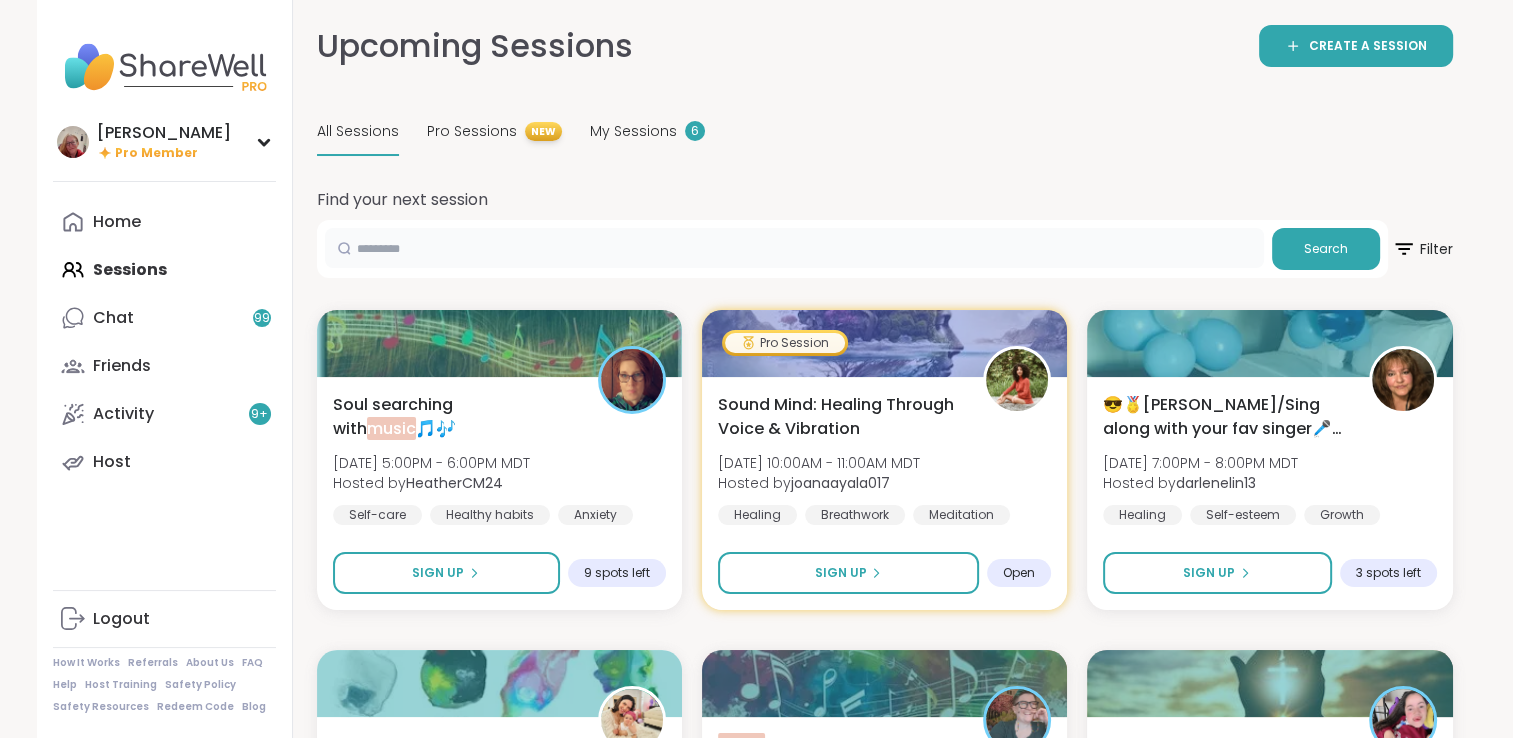 type 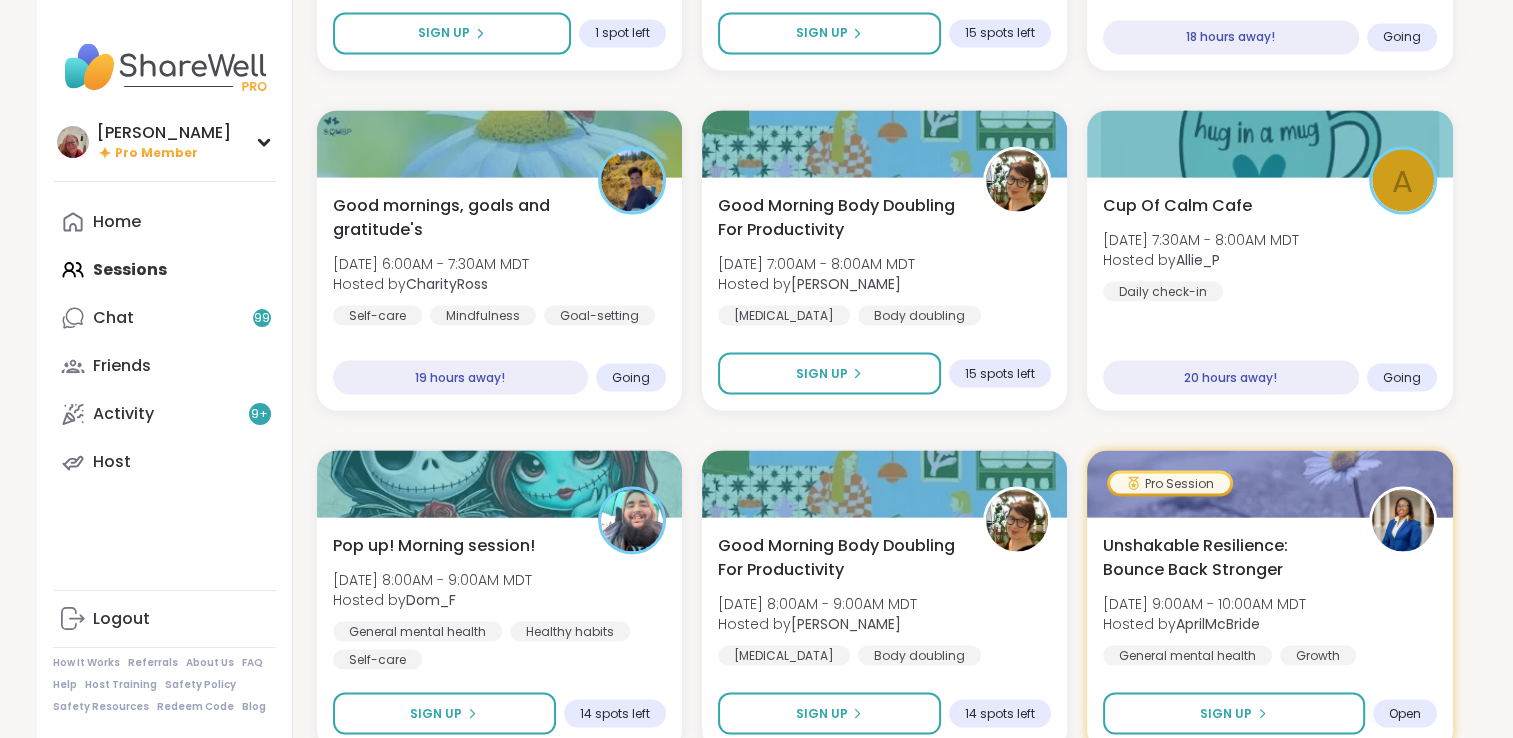 scroll, scrollTop: 3692, scrollLeft: 0, axis: vertical 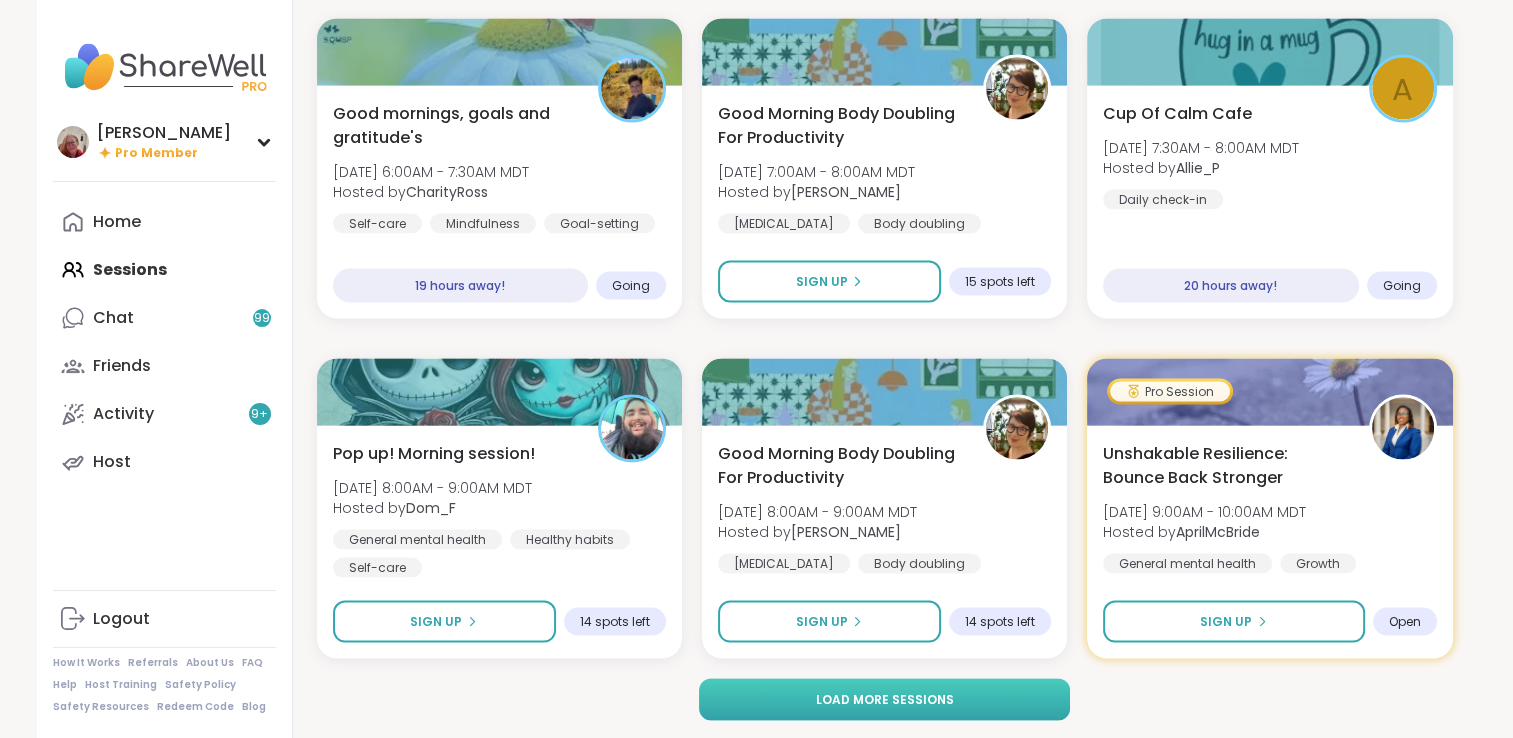 click on "Load more sessions" at bounding box center (884, 699) 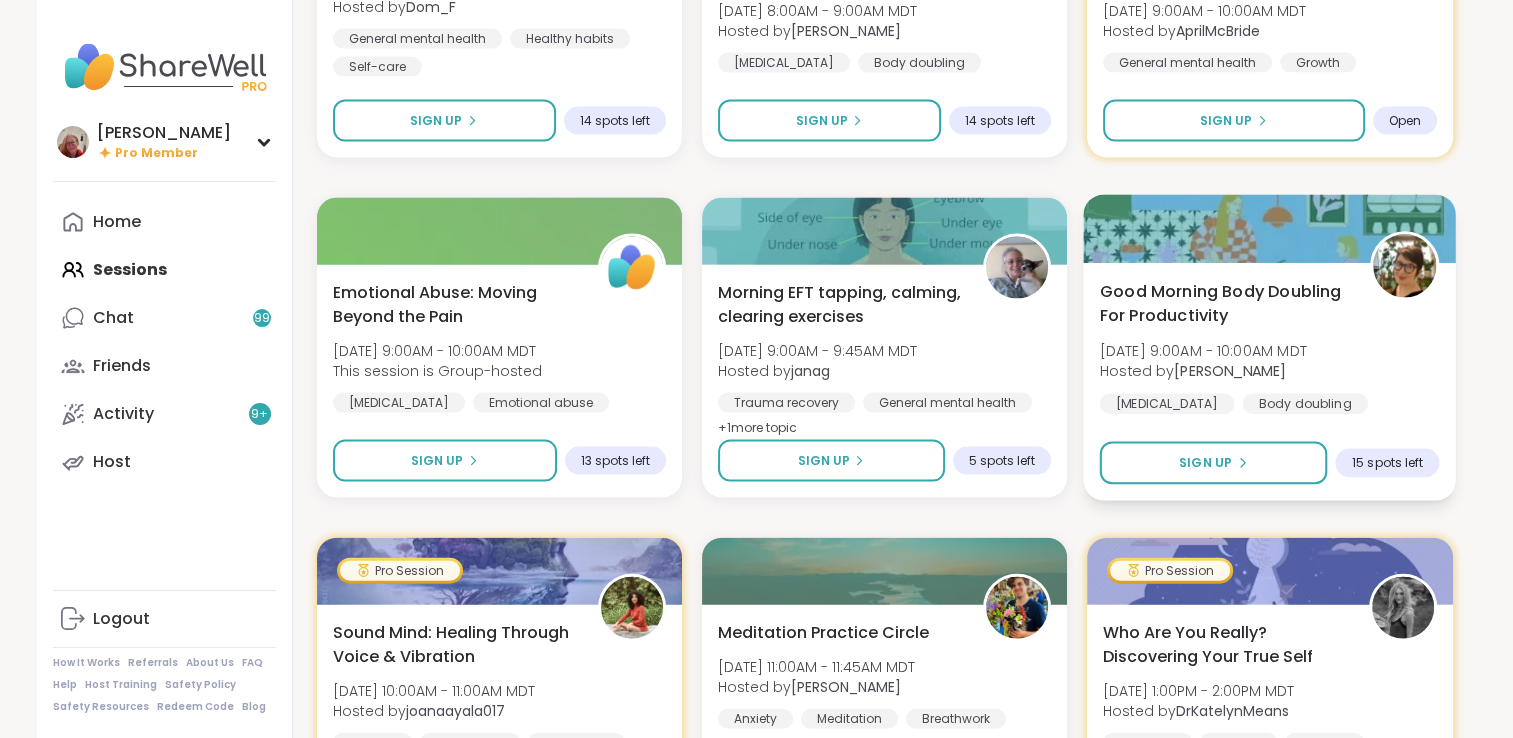 scroll, scrollTop: 4292, scrollLeft: 0, axis: vertical 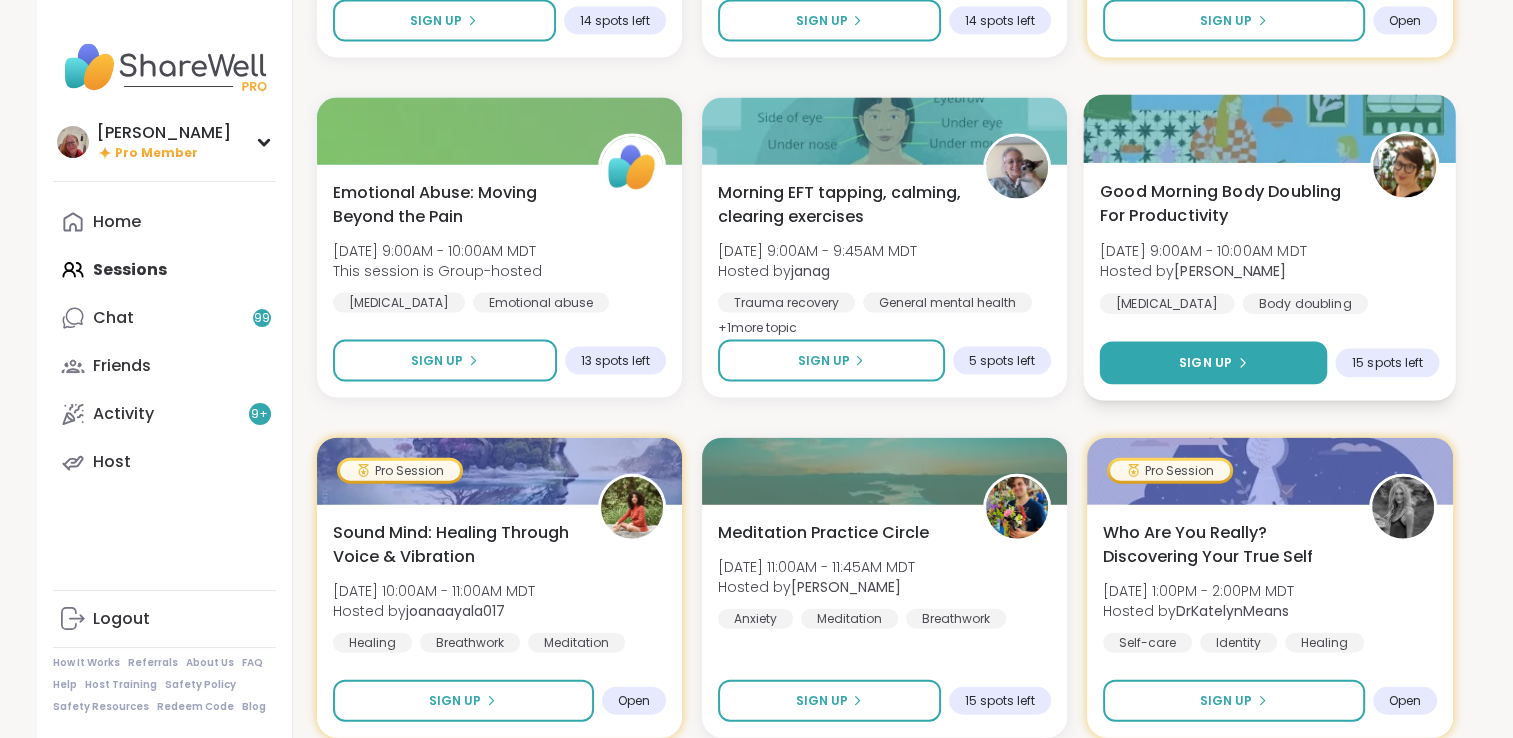 click on "Sign Up" at bounding box center (1214, 363) 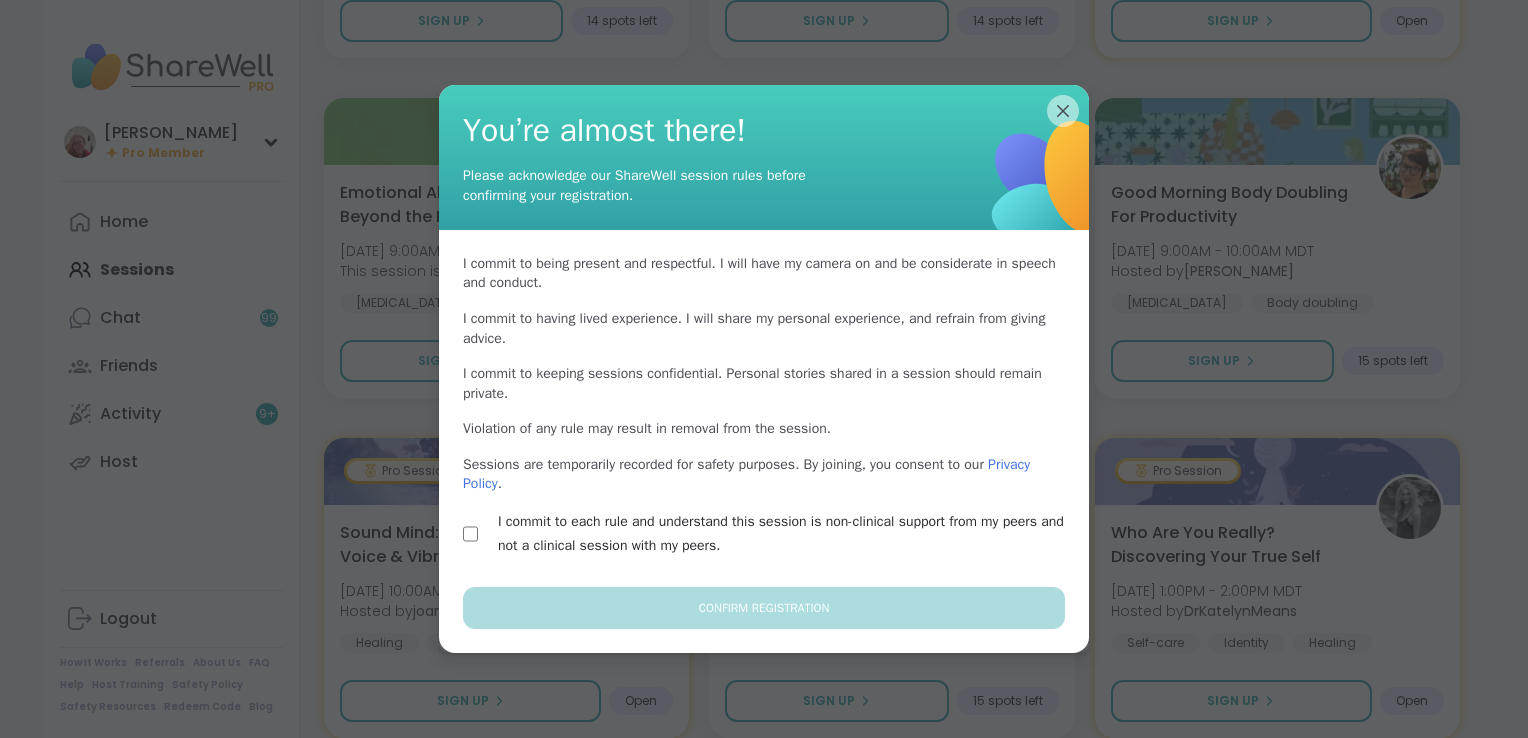 click on "I commit to being present and respectful . I will have my camera on and be considerate in speech and conduct. I commit to having lived experience . I will share my personal experience, and refrain from giving advice. I commit to keeping sessions confidential . Personal stories shared in a session should remain private. Violation of any rule may result in removal from the session. Sessions are temporarily recorded for safety purposes. By joining, you consent to our   Privacy Policy . I commit to each rule and understand this session is non-clinical support from my peers and not a clinical session with my peers." at bounding box center [764, 408] 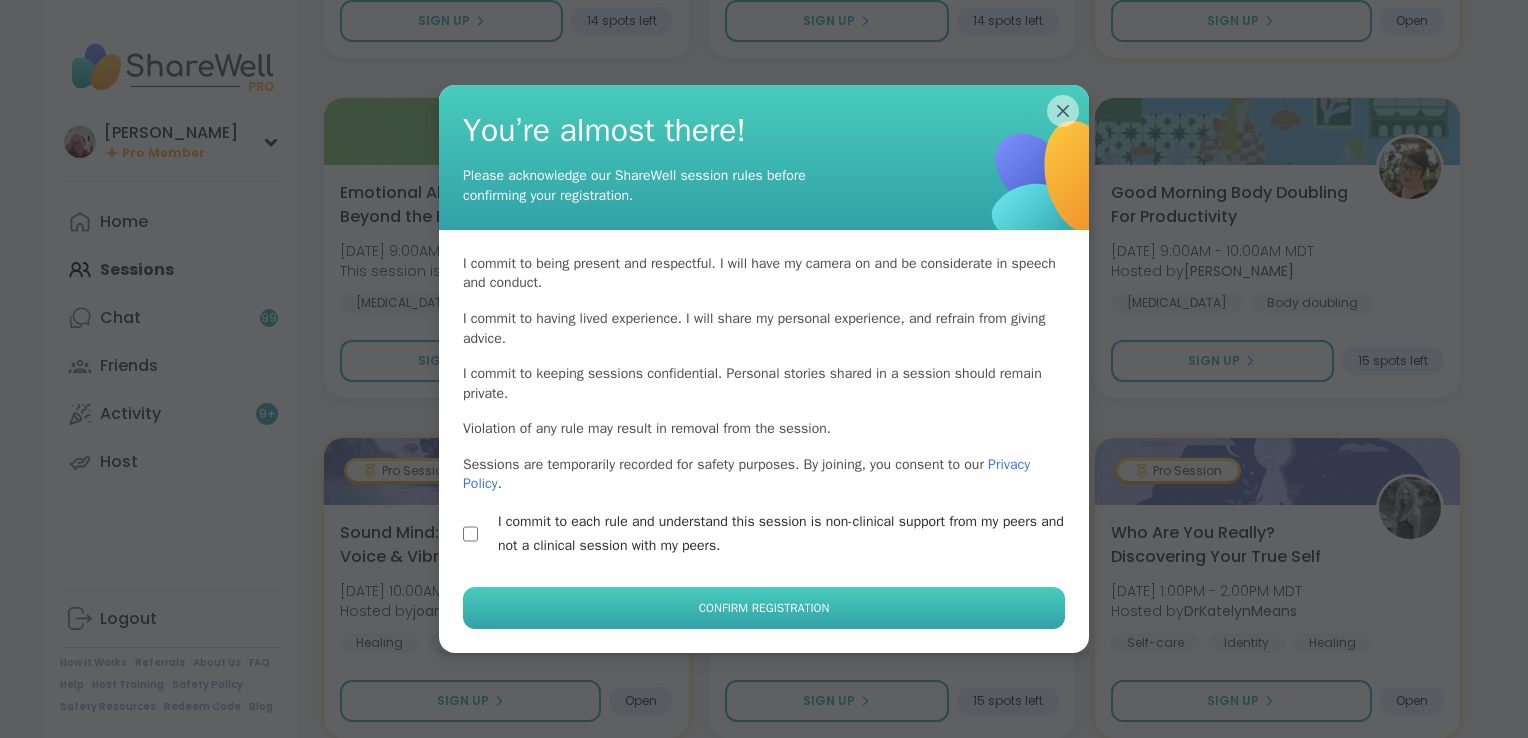 click on "Confirm Registration" at bounding box center [764, 608] 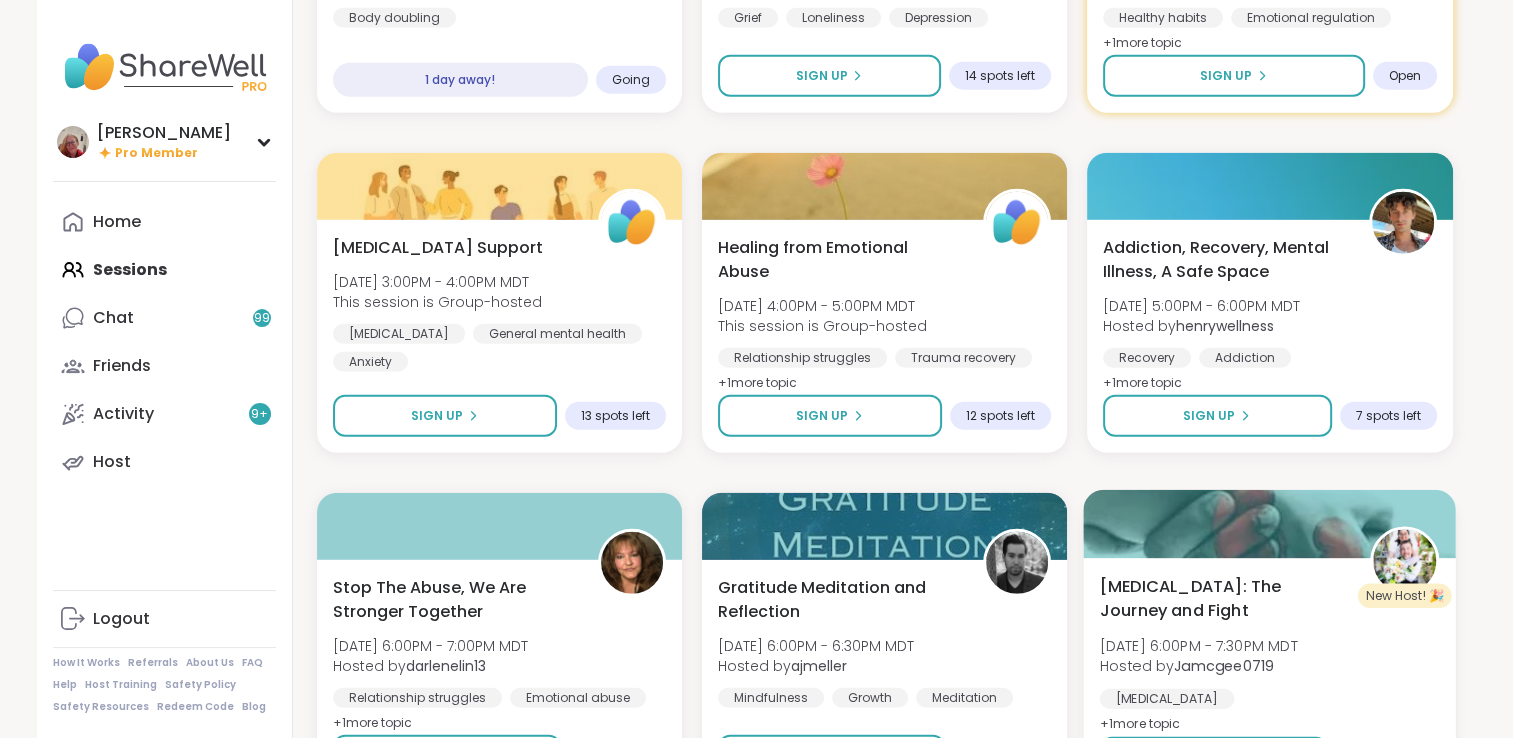 scroll, scrollTop: 5292, scrollLeft: 0, axis: vertical 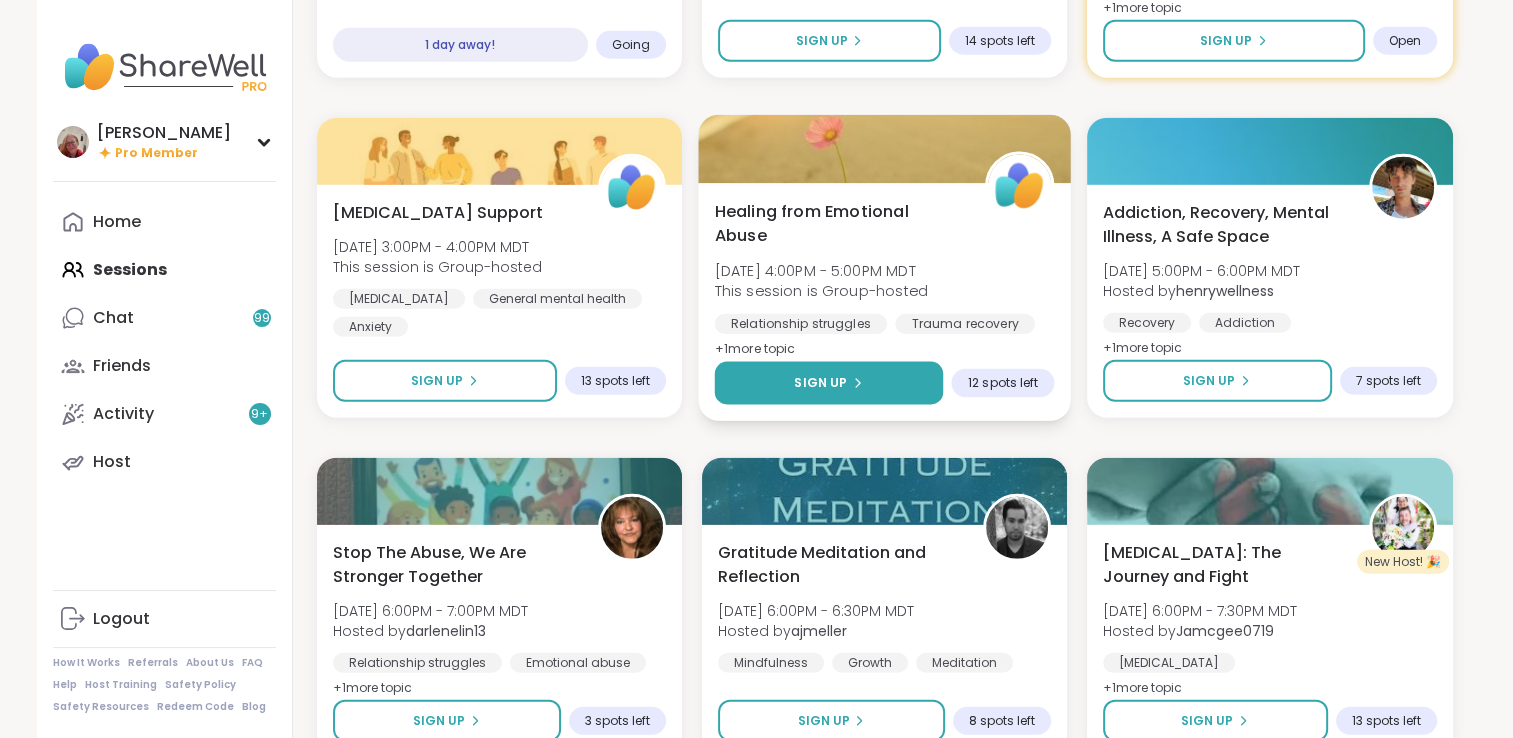 click on "Sign Up" at bounding box center (828, 383) 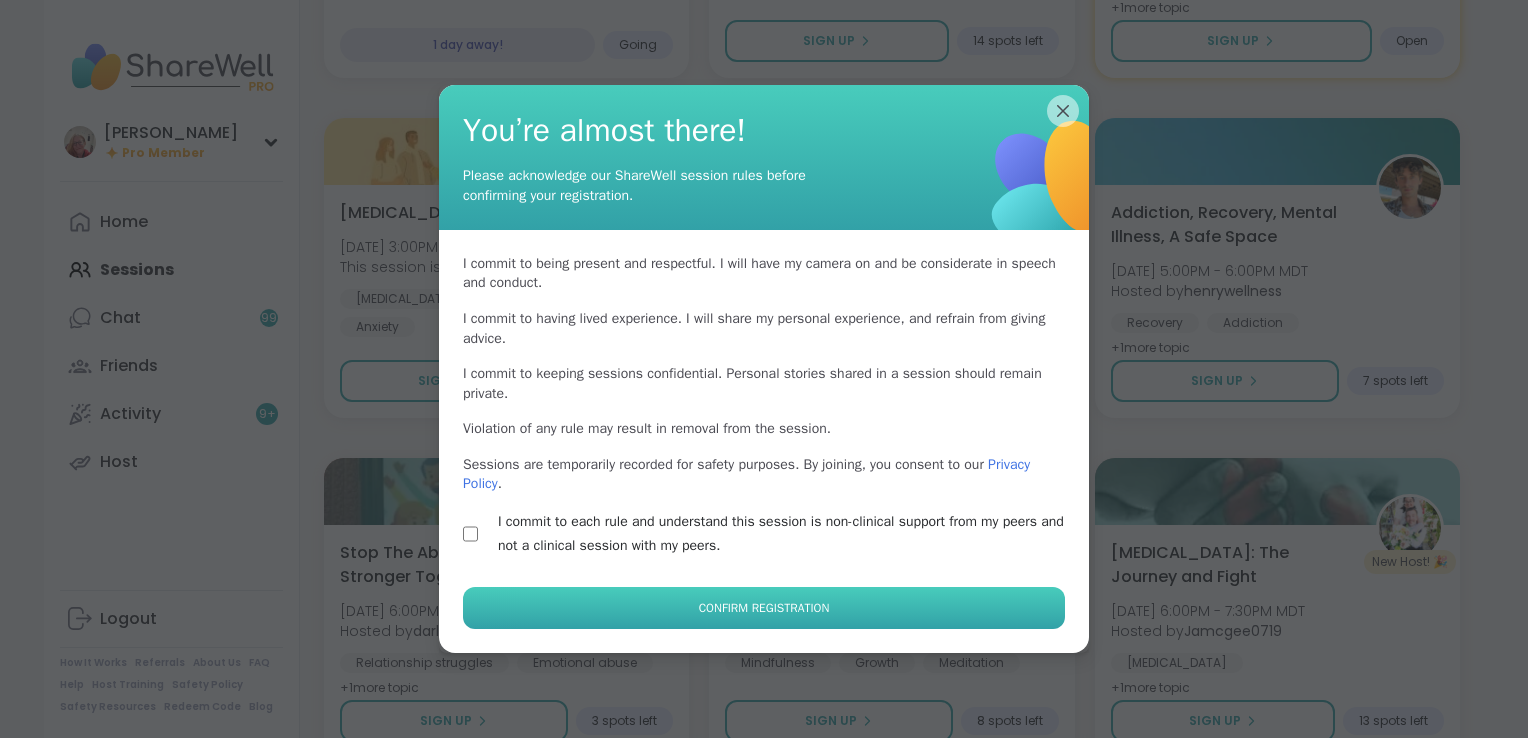 click on "Confirm Registration" at bounding box center [764, 608] 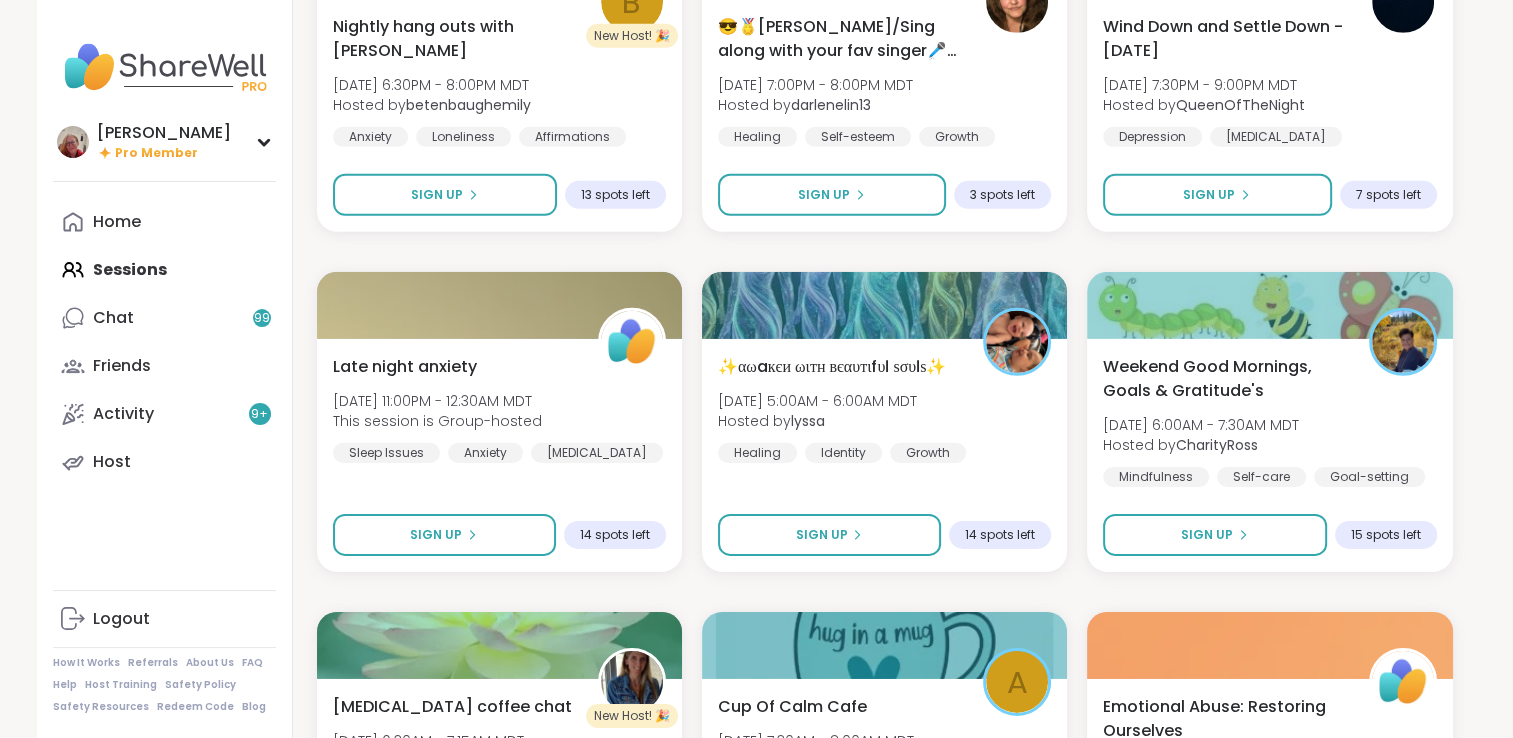 scroll, scrollTop: 6192, scrollLeft: 0, axis: vertical 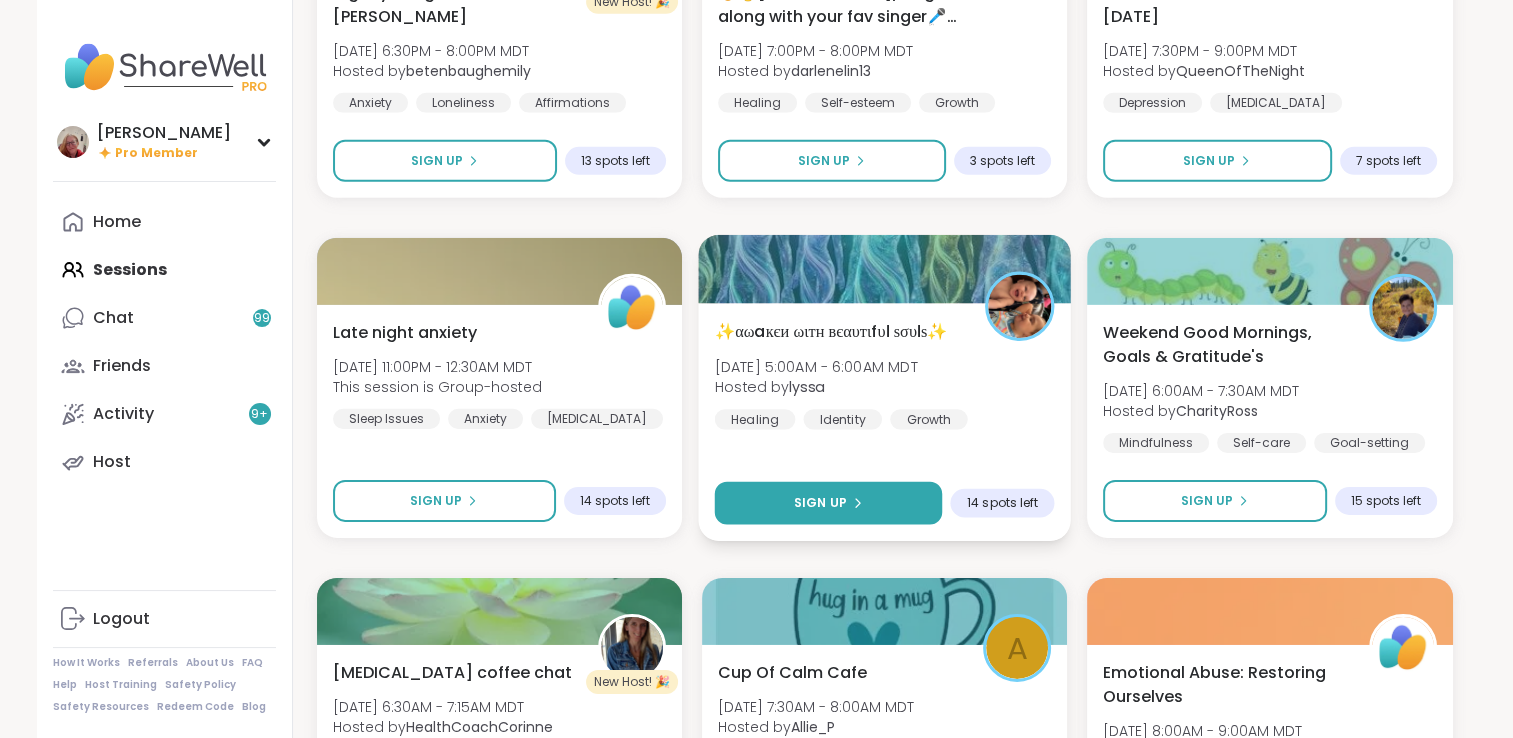 click on "Sign Up" at bounding box center (828, 503) 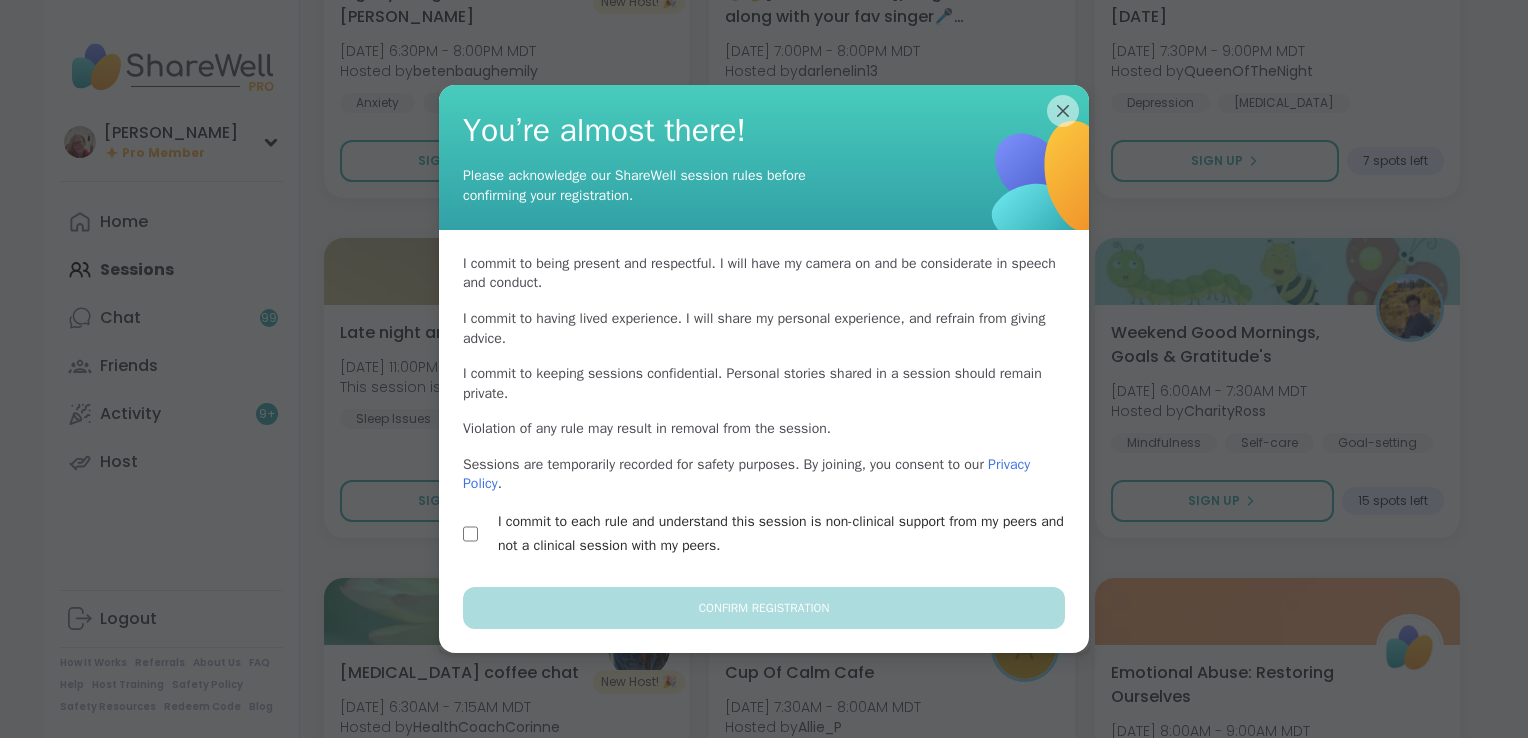 click on "I commit to being present and respectful . I will have my camera on and be considerate in speech and conduct. I commit to having lived experience . I will share my personal experience, and refrain from giving advice. I commit to keeping sessions confidential . Personal stories shared in a session should remain private. Violation of any rule may result in removal from the session. Sessions are temporarily recorded for safety purposes. By joining, you consent to our   Privacy Policy . I commit to each rule and understand this session is non-clinical support from my peers and not a clinical session with my peers." at bounding box center (764, 408) 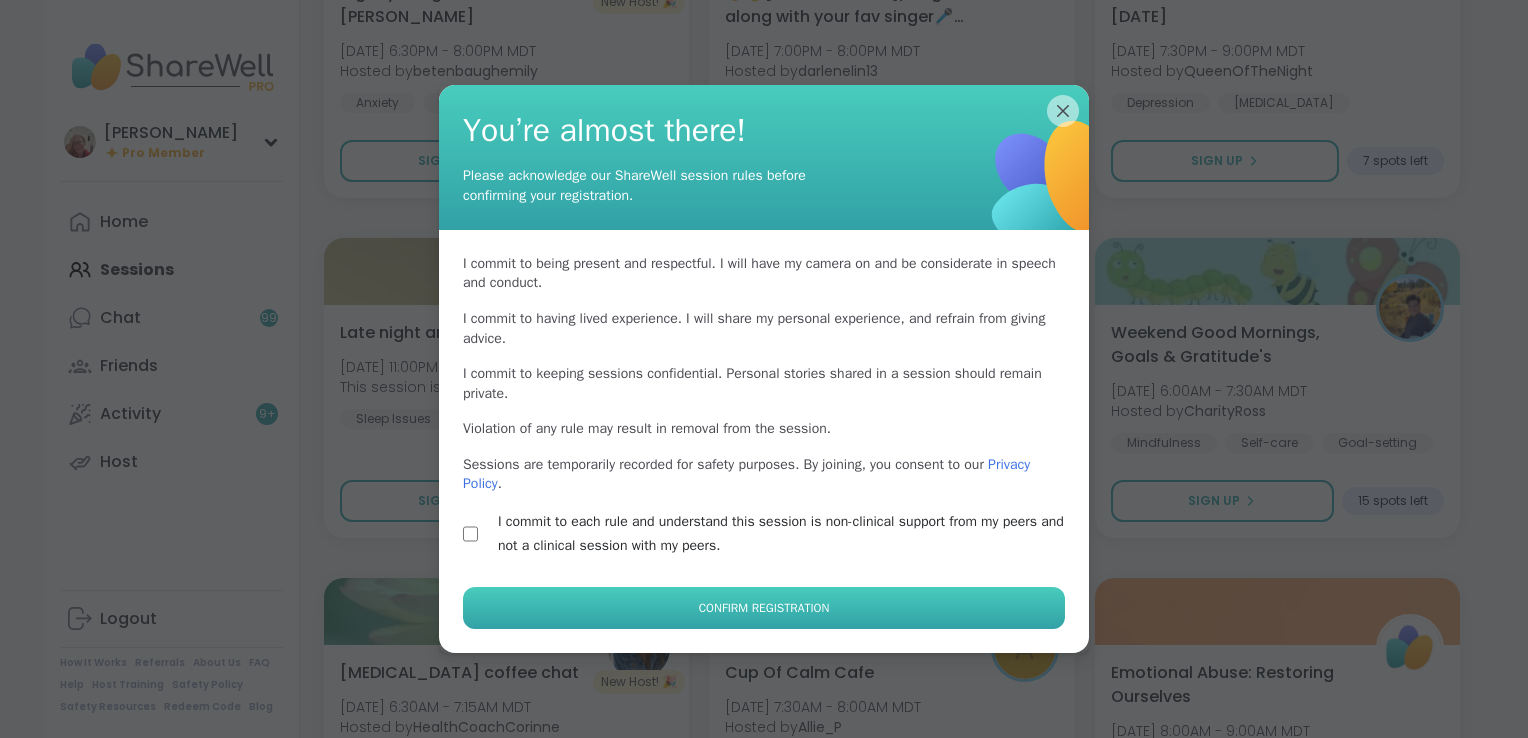 click on "Confirm Registration" at bounding box center [764, 608] 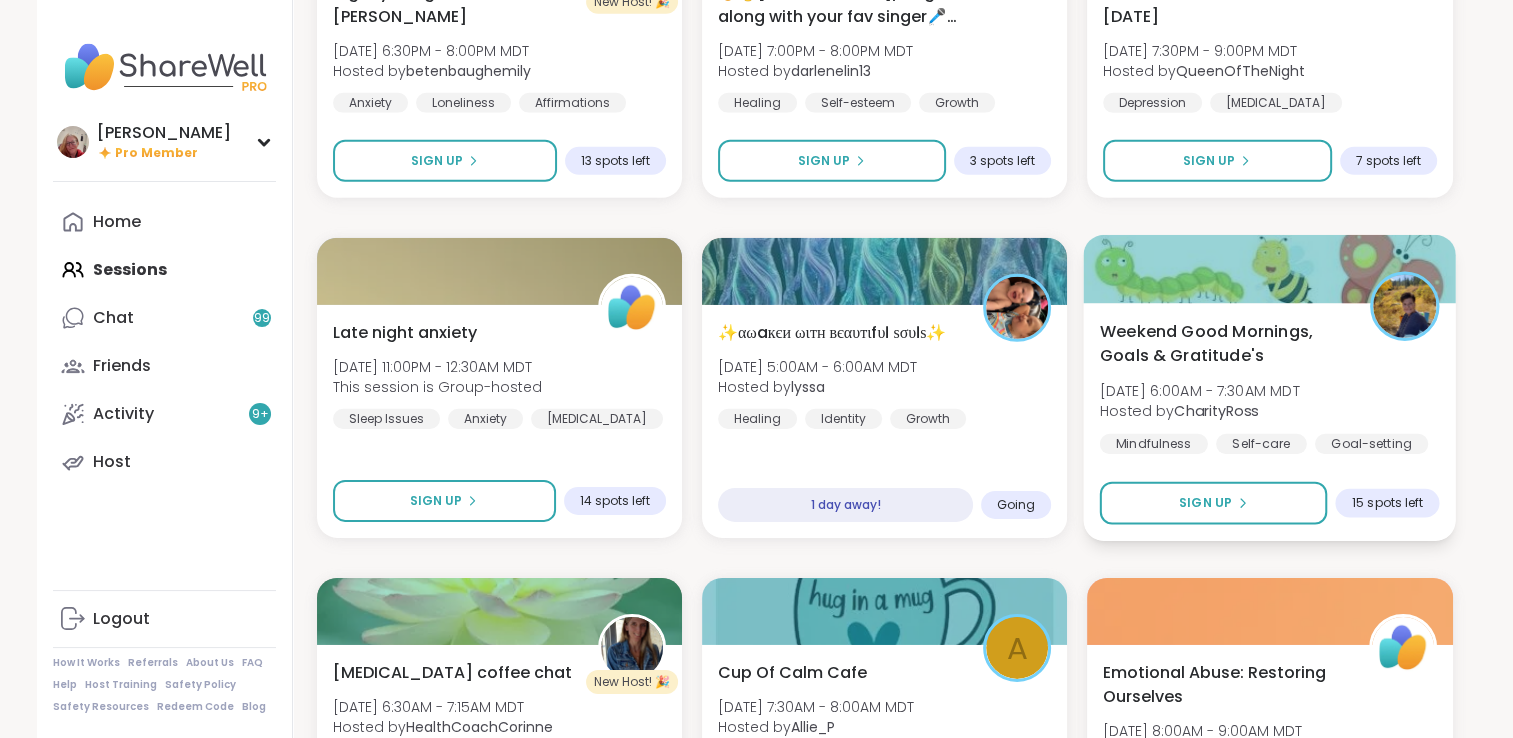 click on "Weekend Good Mornings, Goals & Gratitude's  [DATE] 6:00AM - 7:30AM MDT Hosted by  CharityRoss Mindfulness Self-care Goal-setting" at bounding box center [1270, 386] 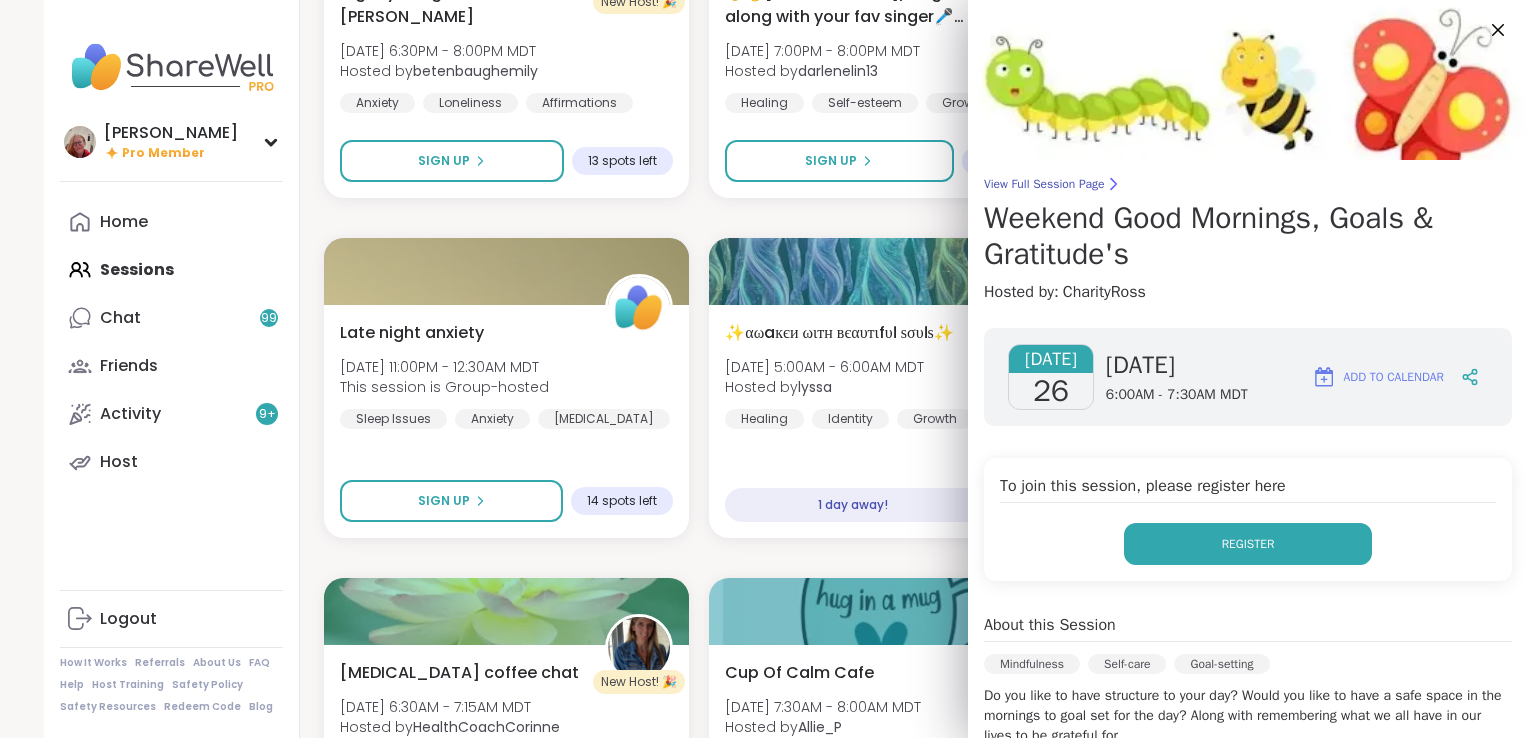 click on "Register" at bounding box center (1248, 544) 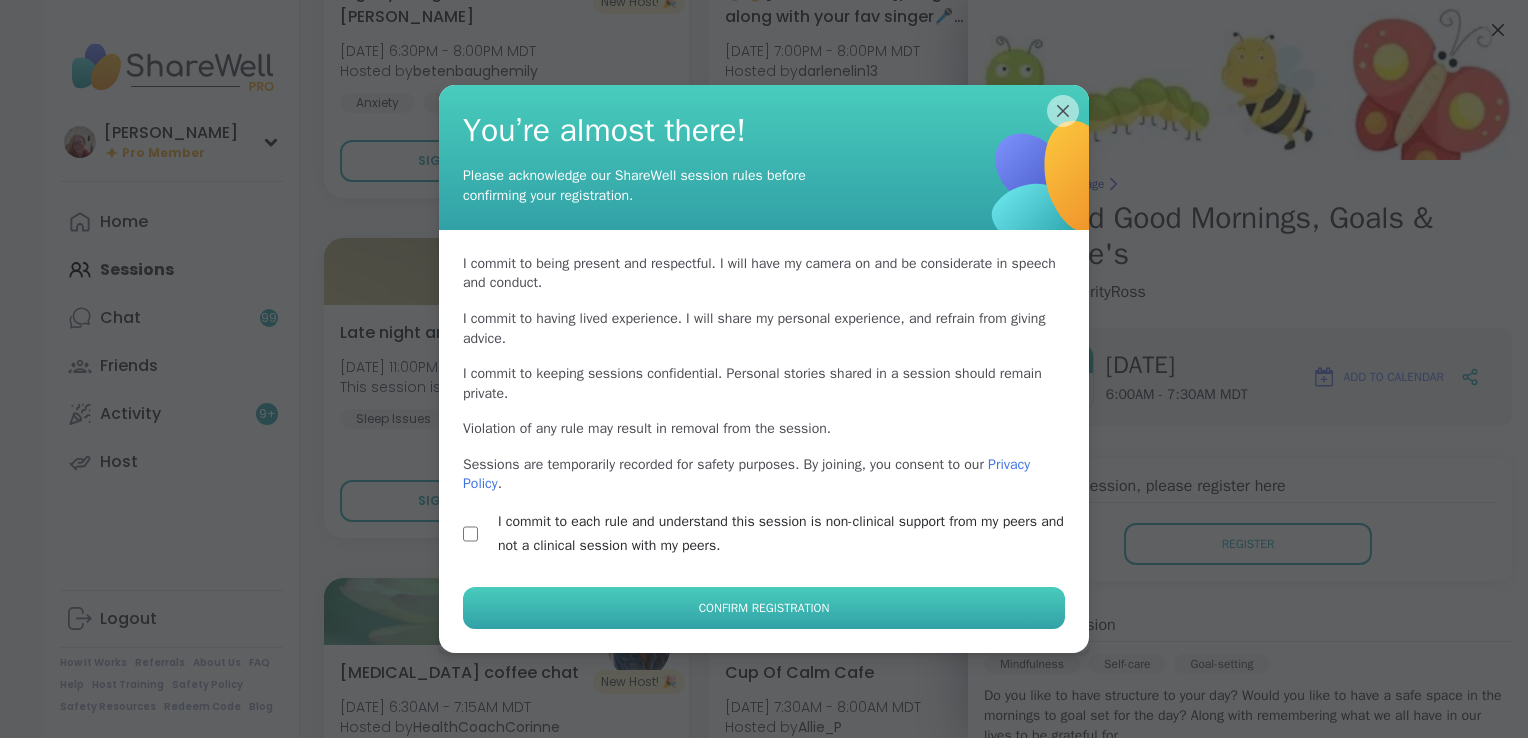 click on "Confirm Registration" at bounding box center (764, 608) 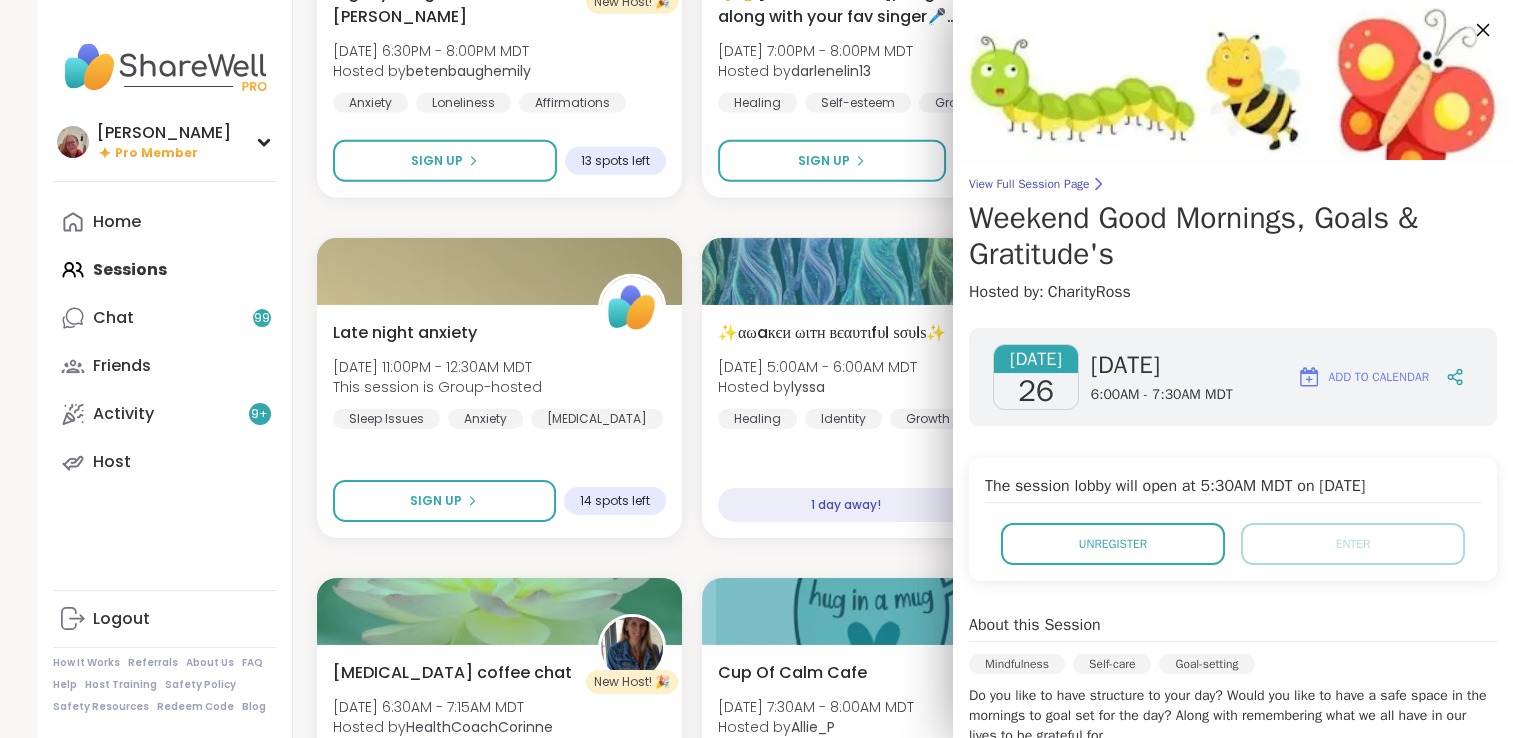click 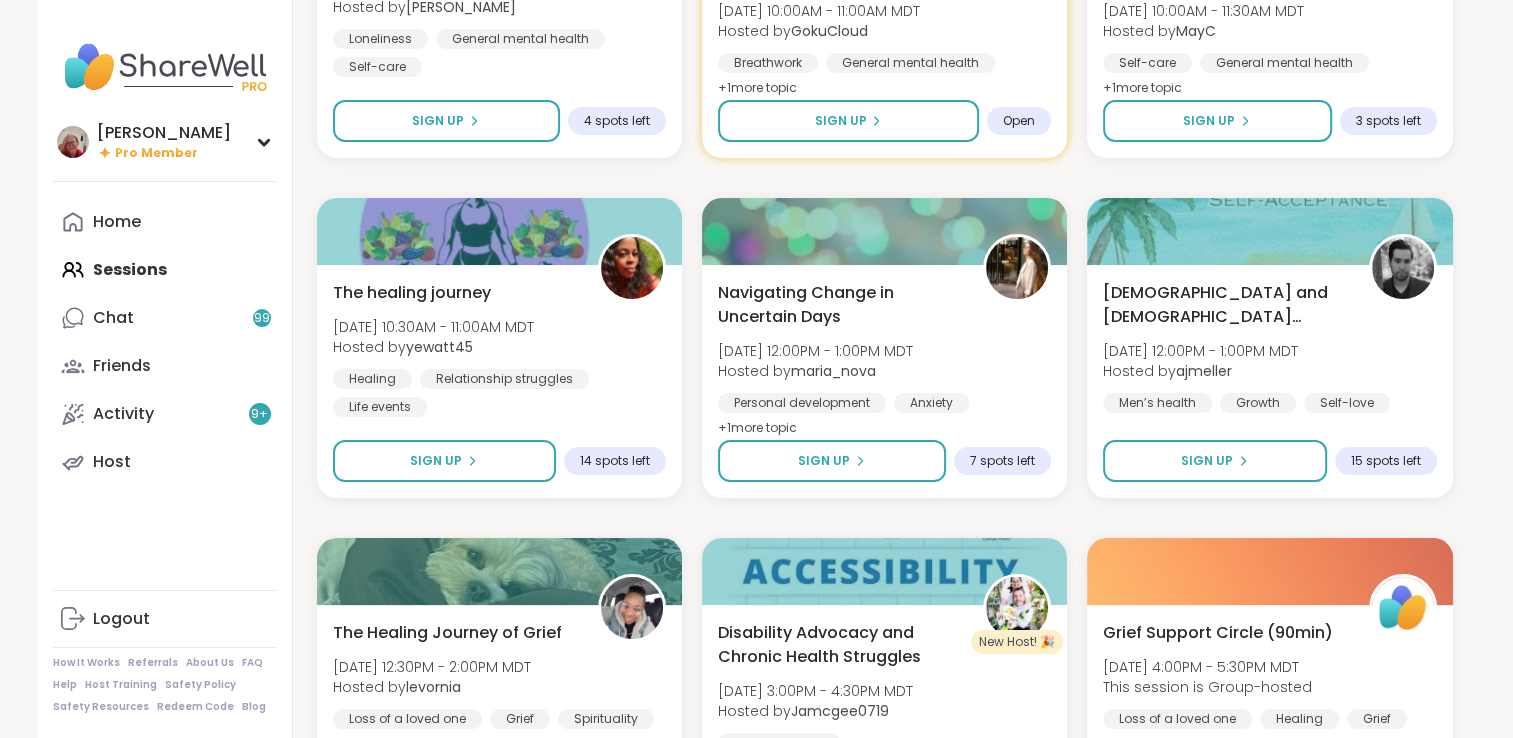 scroll, scrollTop: 7772, scrollLeft: 0, axis: vertical 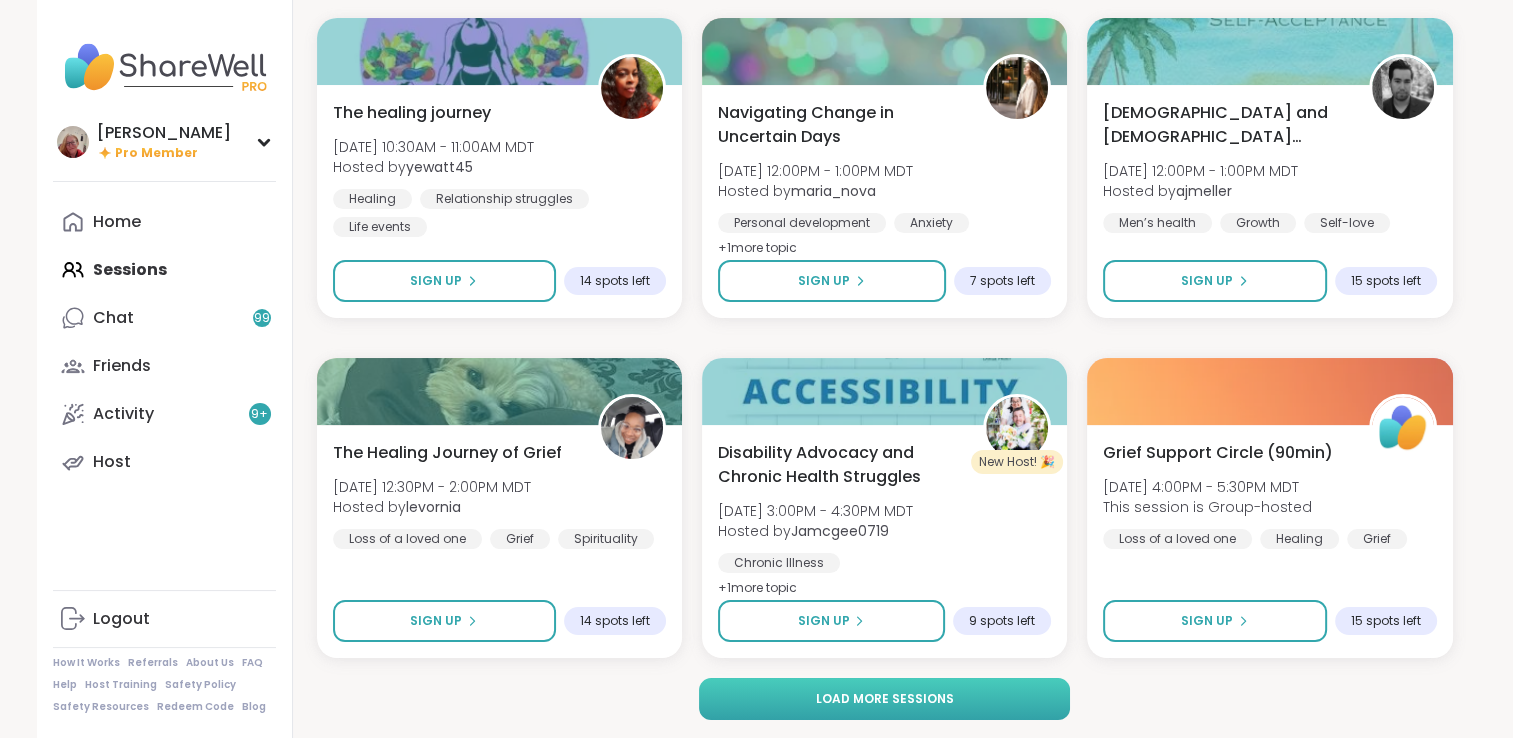 click on "Load more sessions" at bounding box center [884, 699] 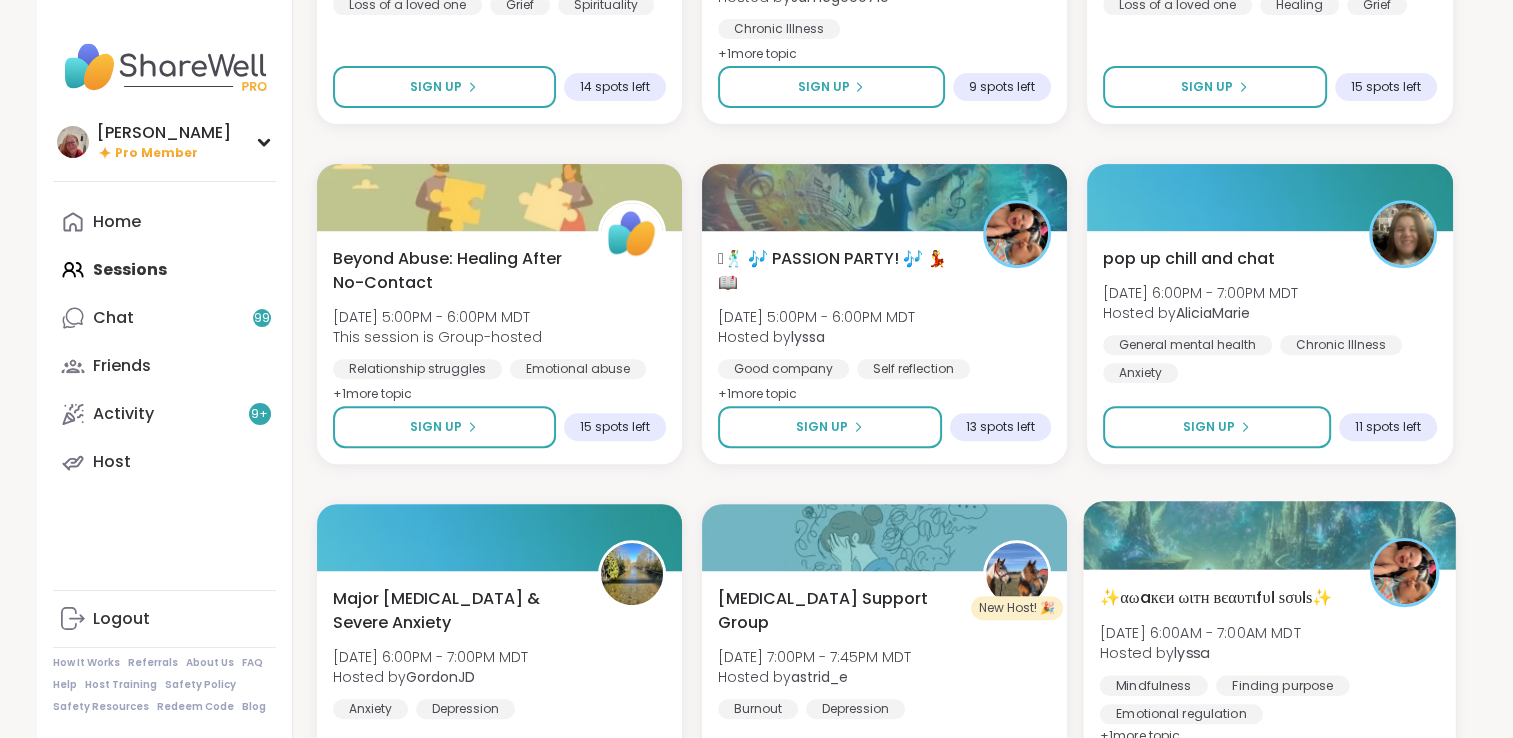 scroll, scrollTop: 8272, scrollLeft: 0, axis: vertical 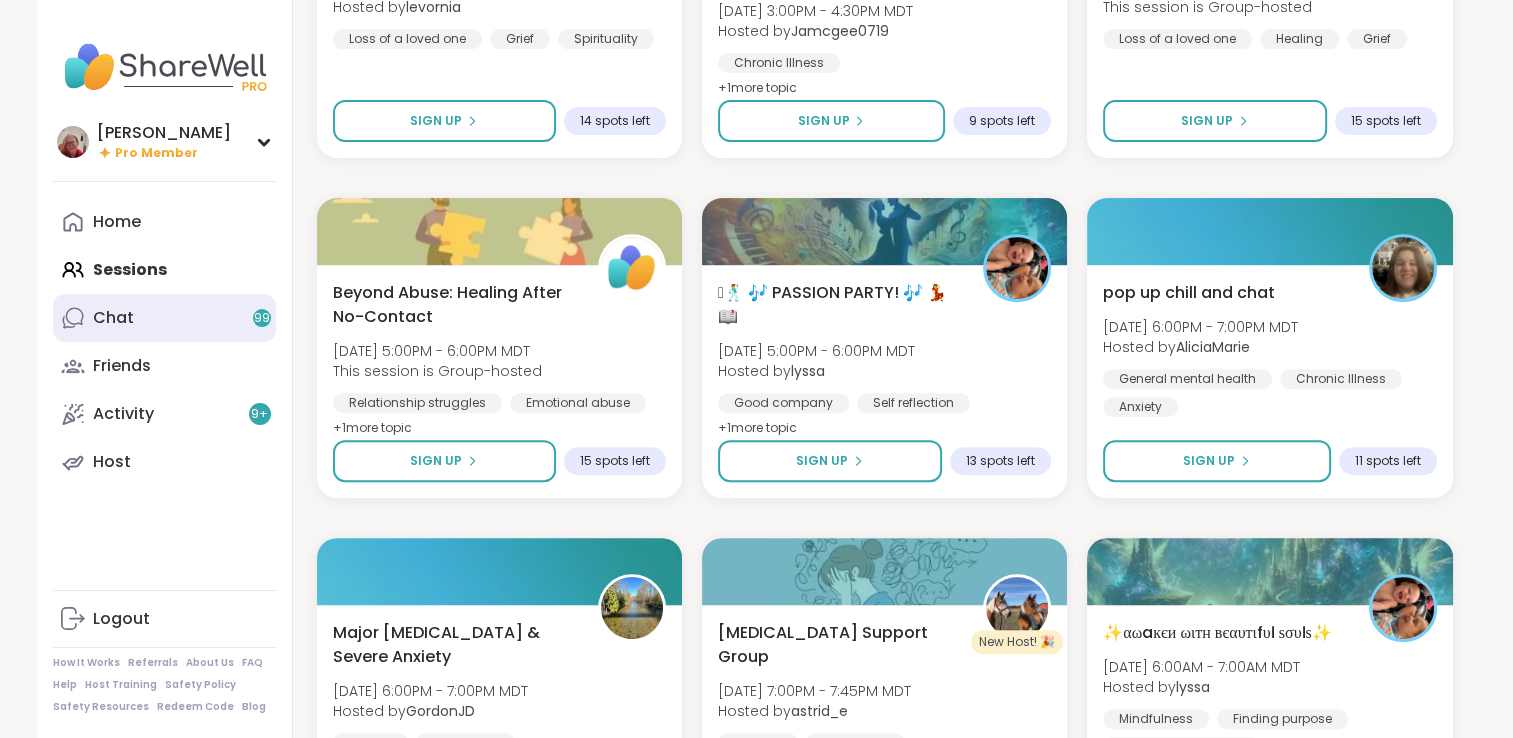 click on "Chat 99" at bounding box center [164, 318] 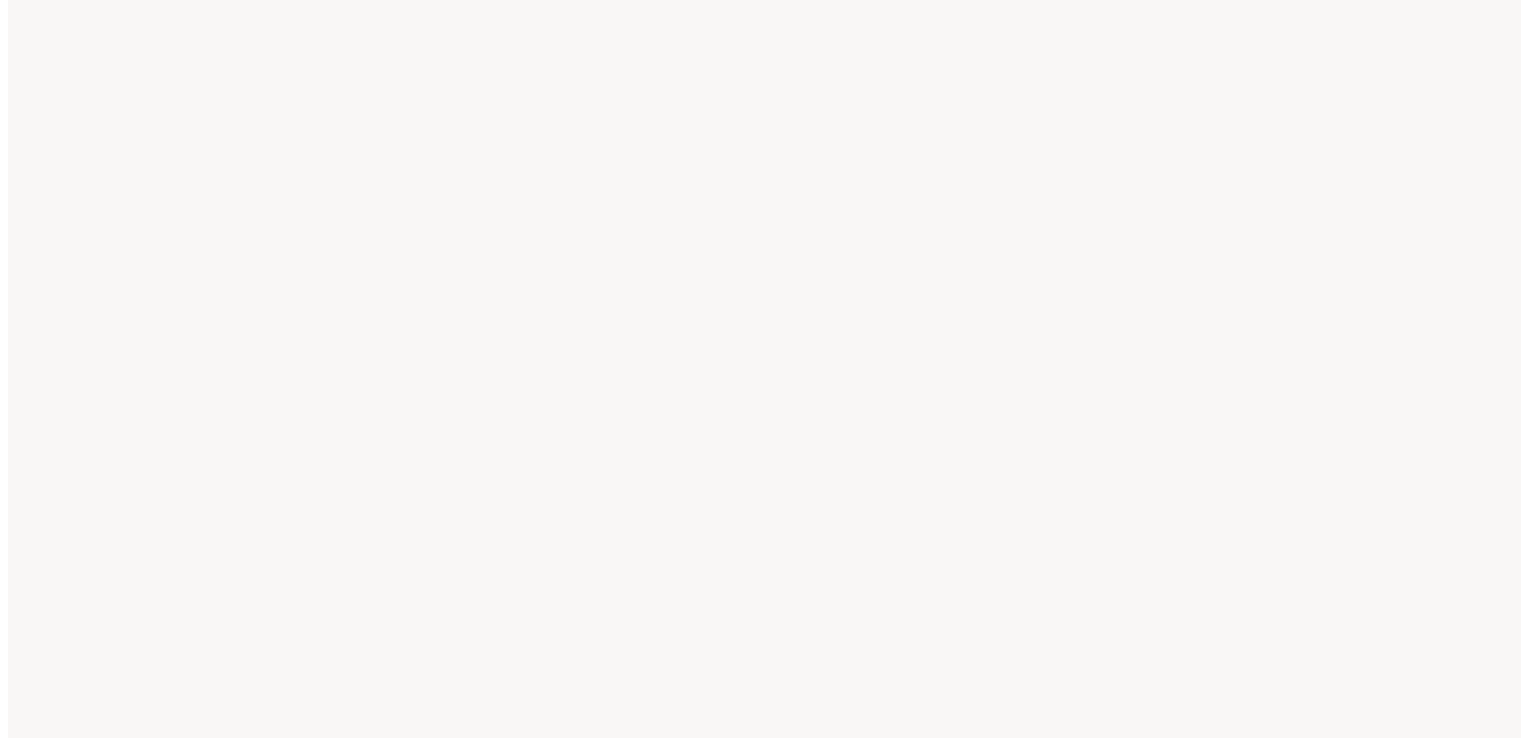 scroll, scrollTop: 0, scrollLeft: 0, axis: both 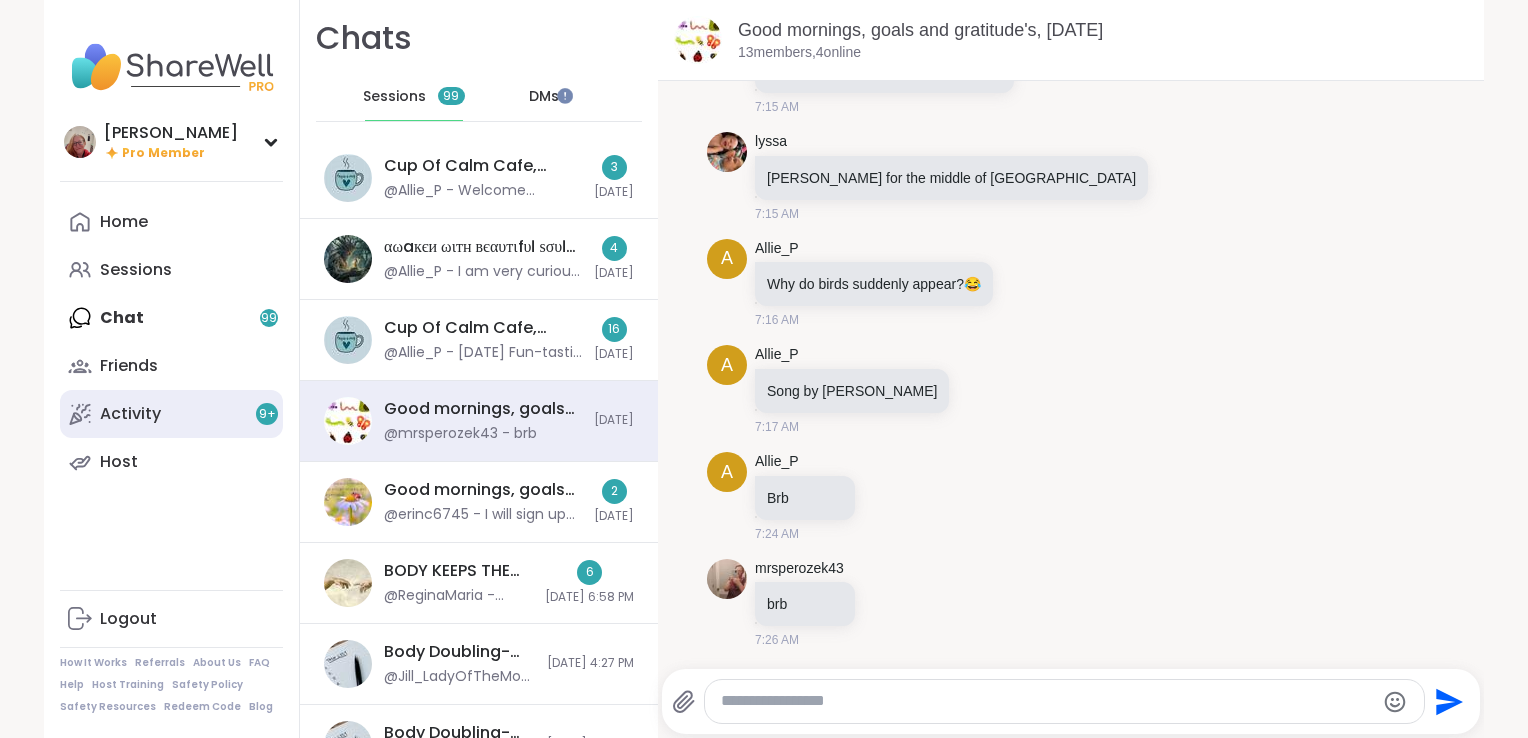 click on "Activity 9 +" at bounding box center [171, 414] 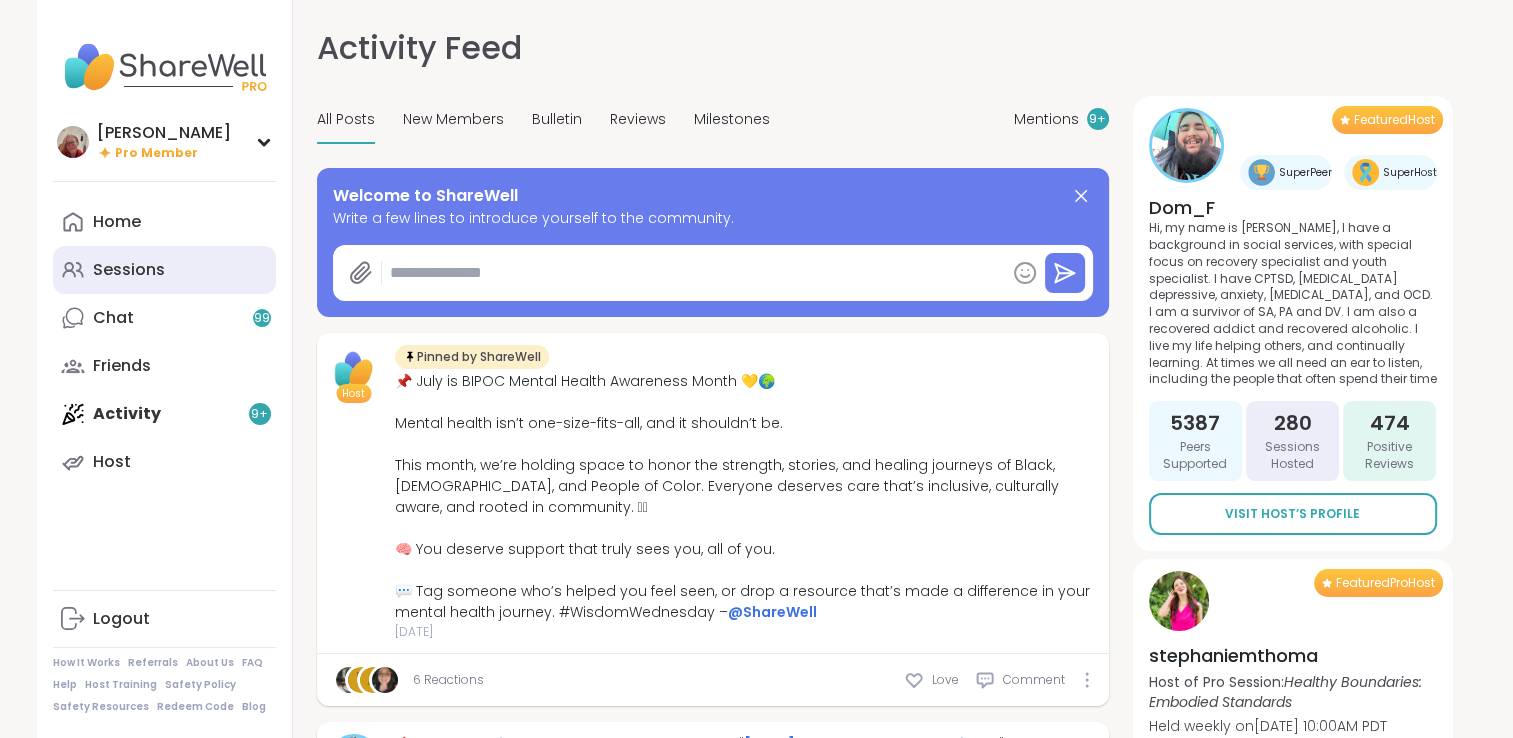 click on "Sessions" at bounding box center (129, 270) 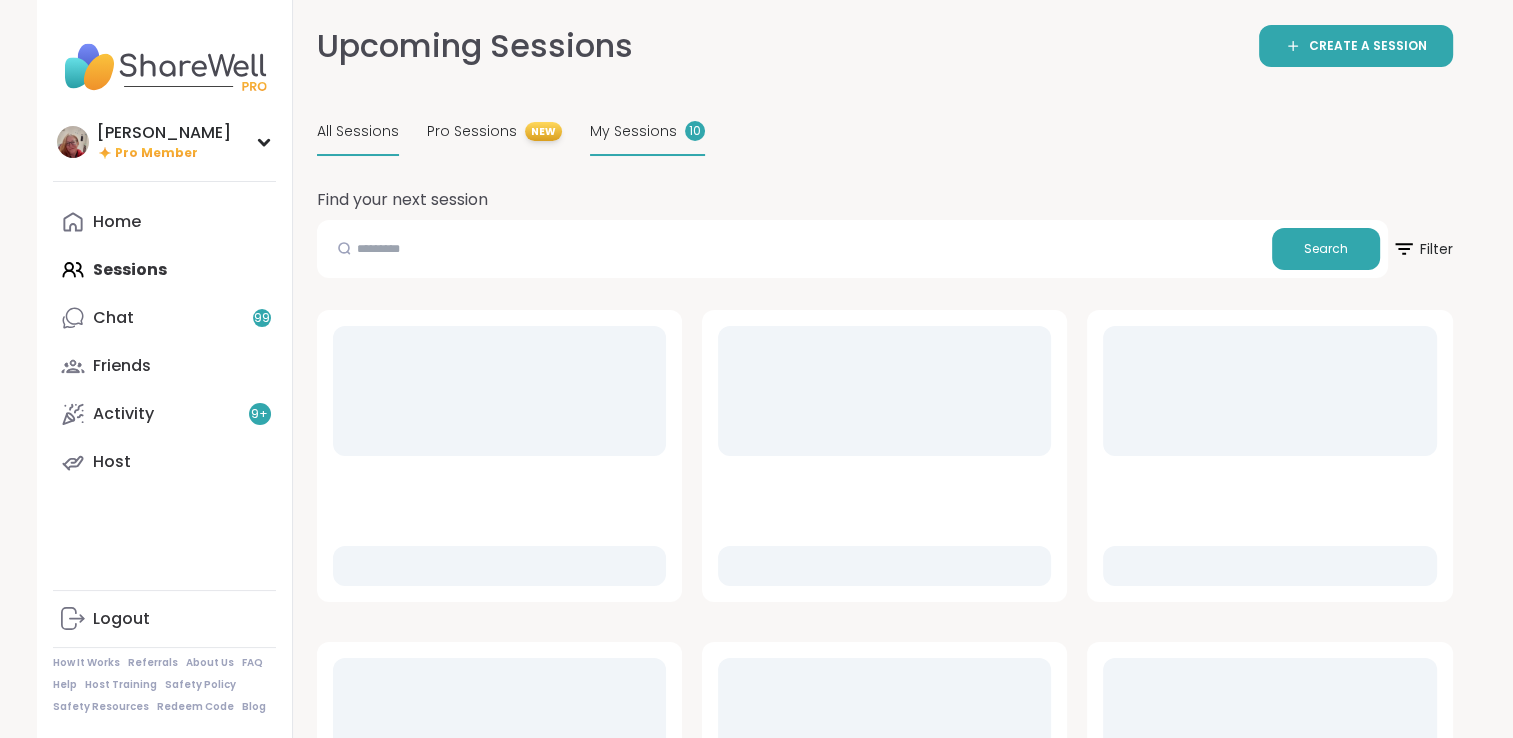 click on "My Sessions" at bounding box center (633, 131) 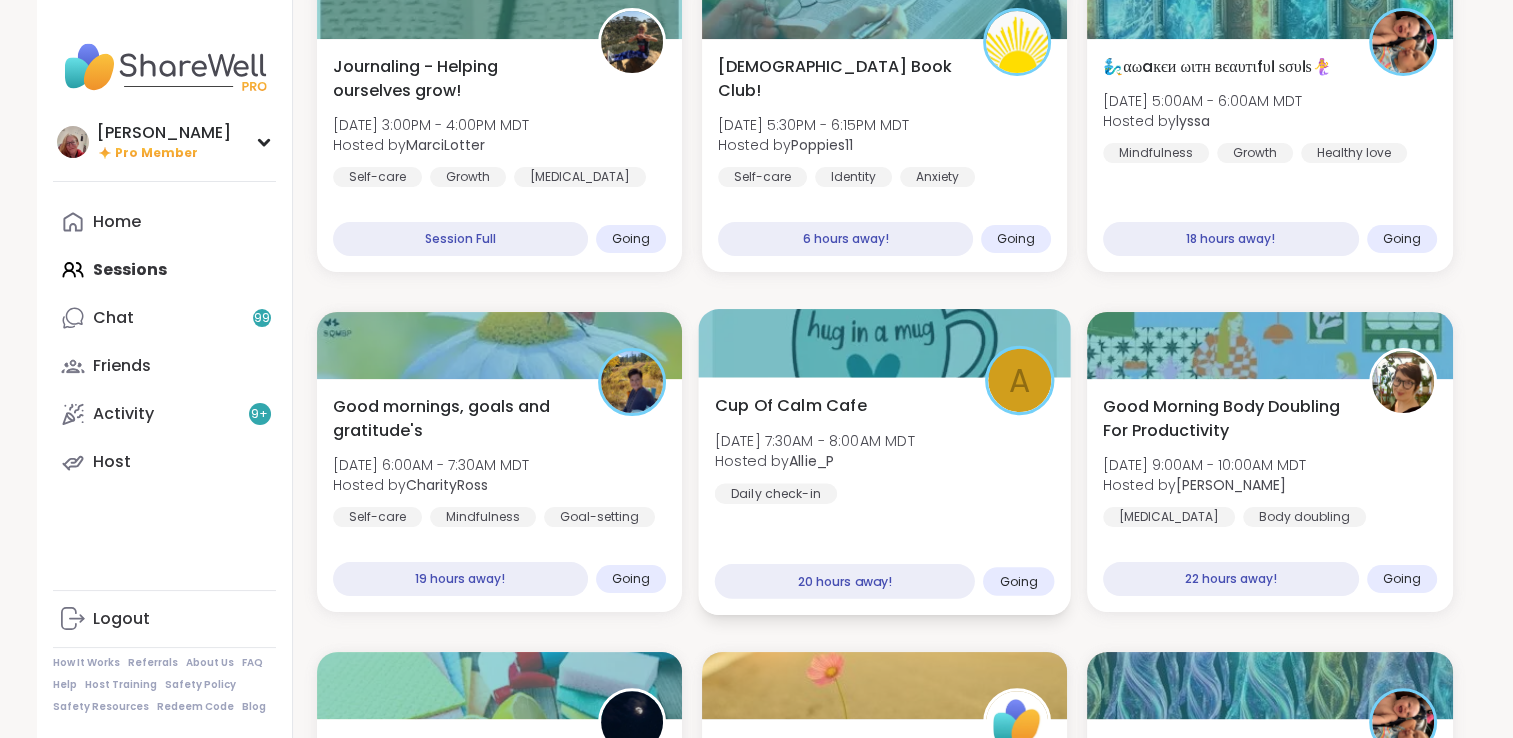 scroll, scrollTop: 300, scrollLeft: 0, axis: vertical 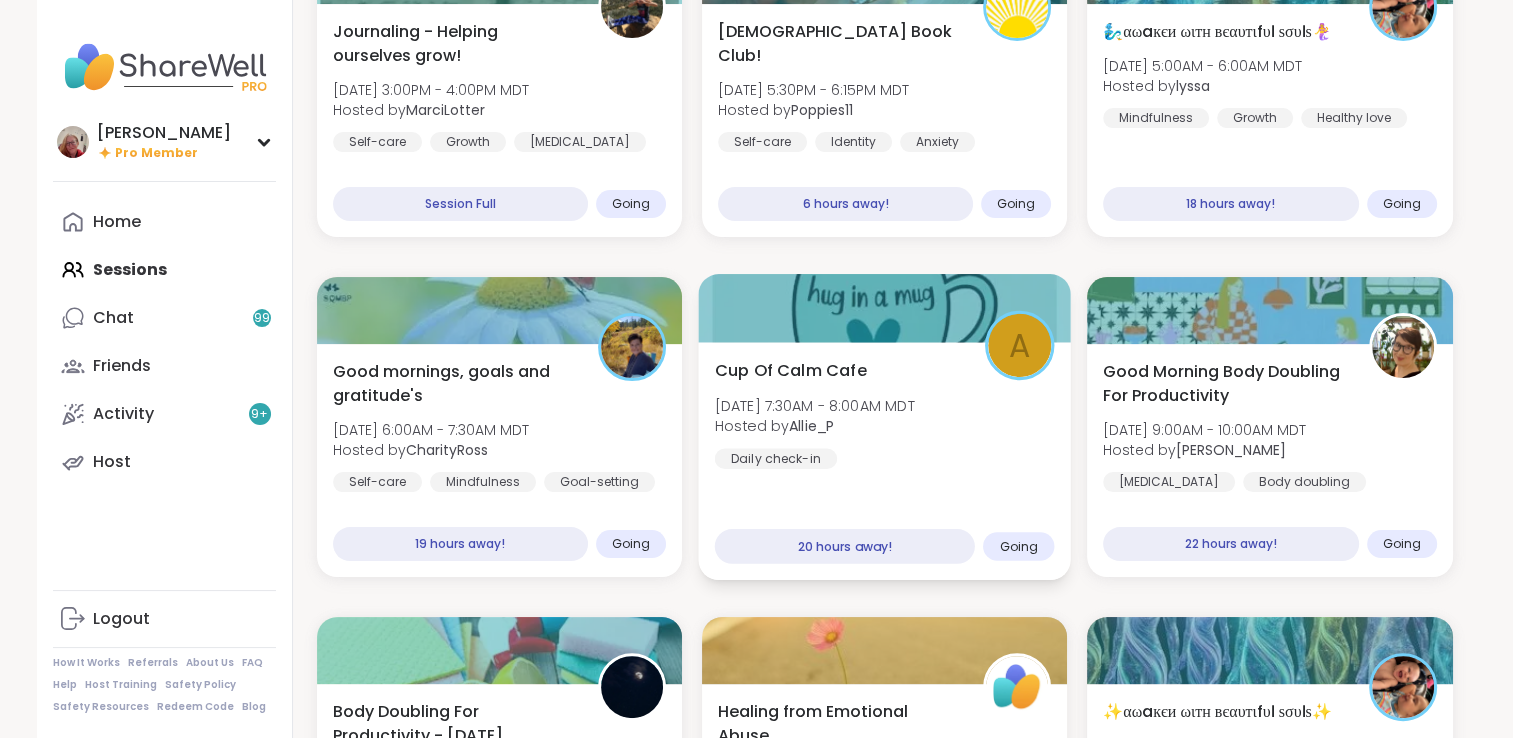 click on "Cup Of Calm Cafe [DATE] 7:30AM - 8:00AM MDT Hosted by  Allie_P Daily check-in" at bounding box center [884, 414] 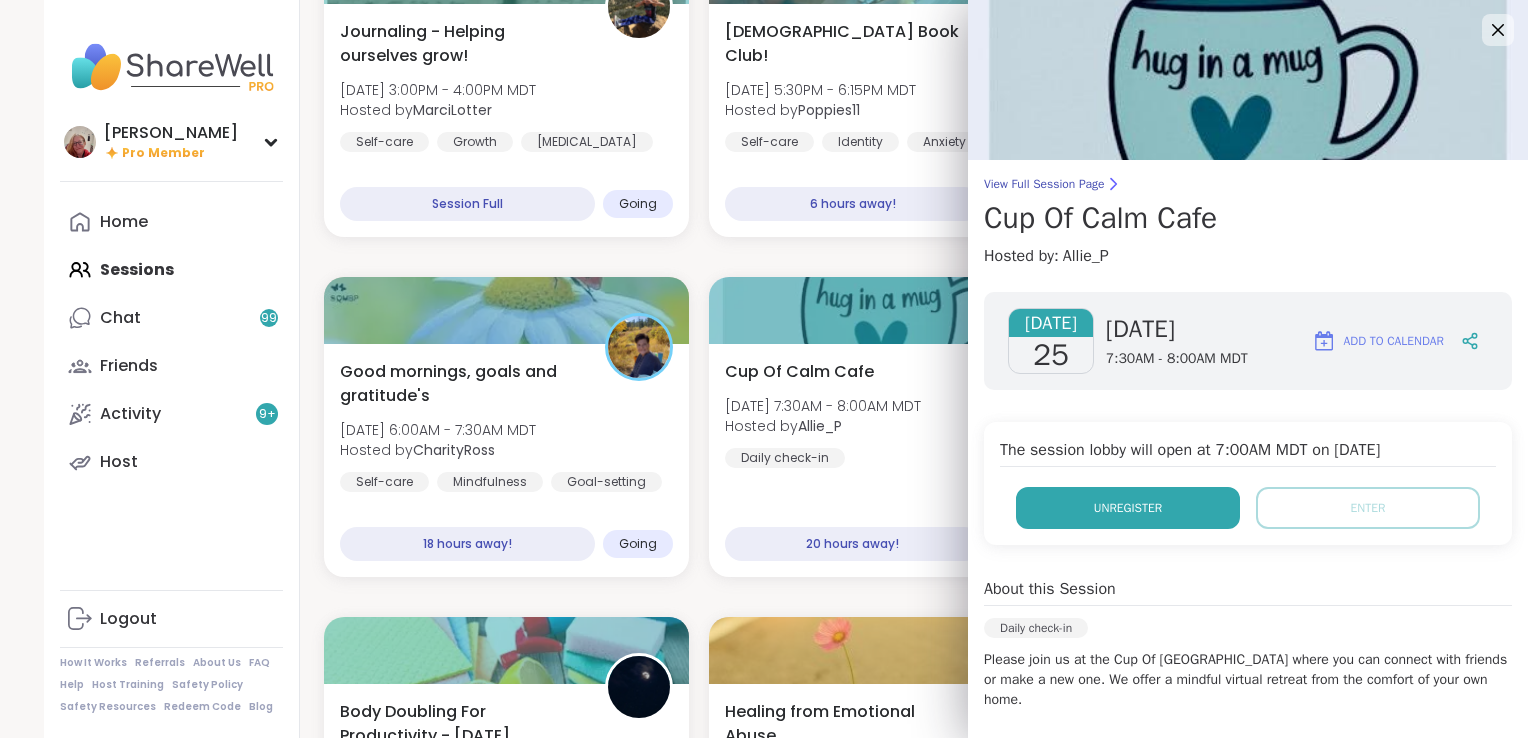 click on "Unregister" at bounding box center [1128, 508] 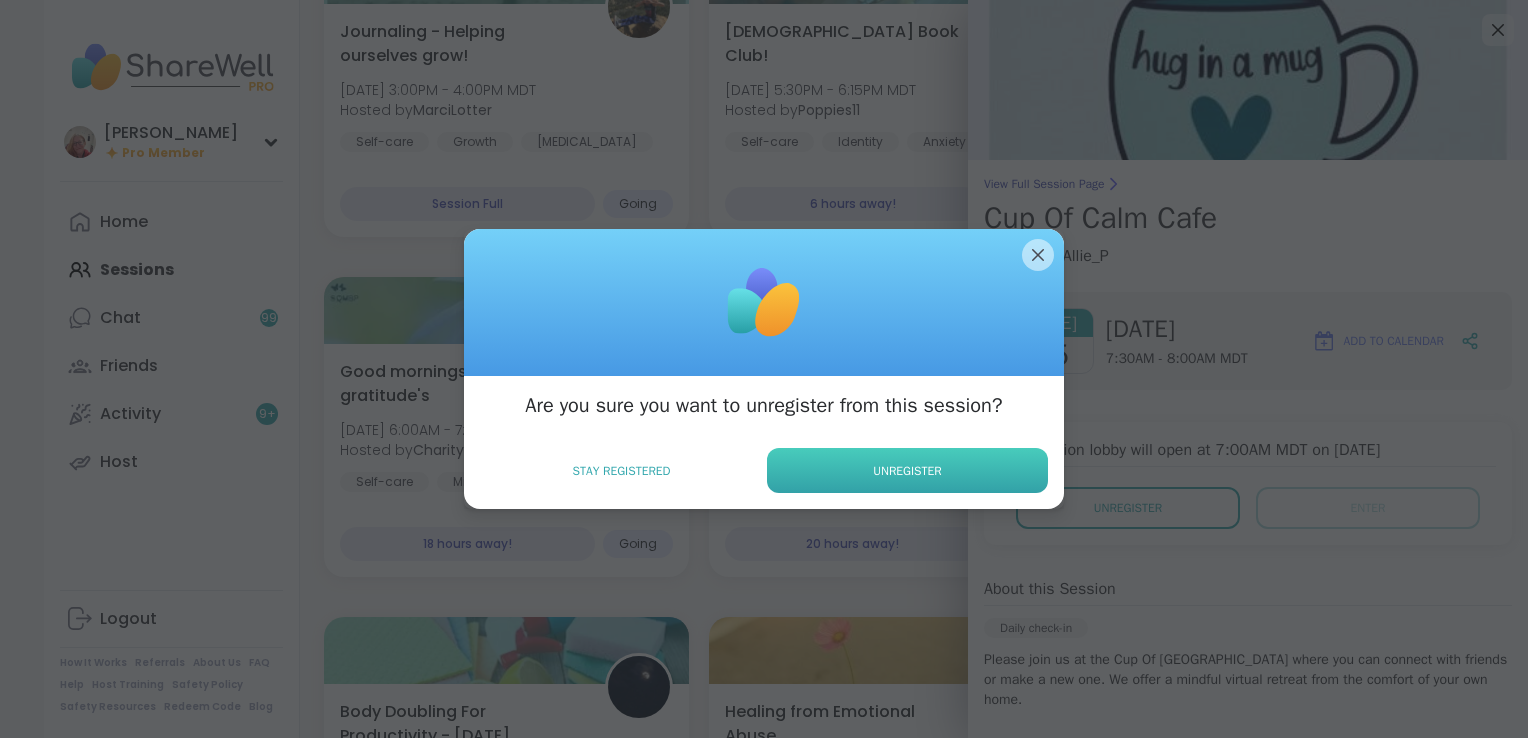 click on "Unregister" at bounding box center (907, 470) 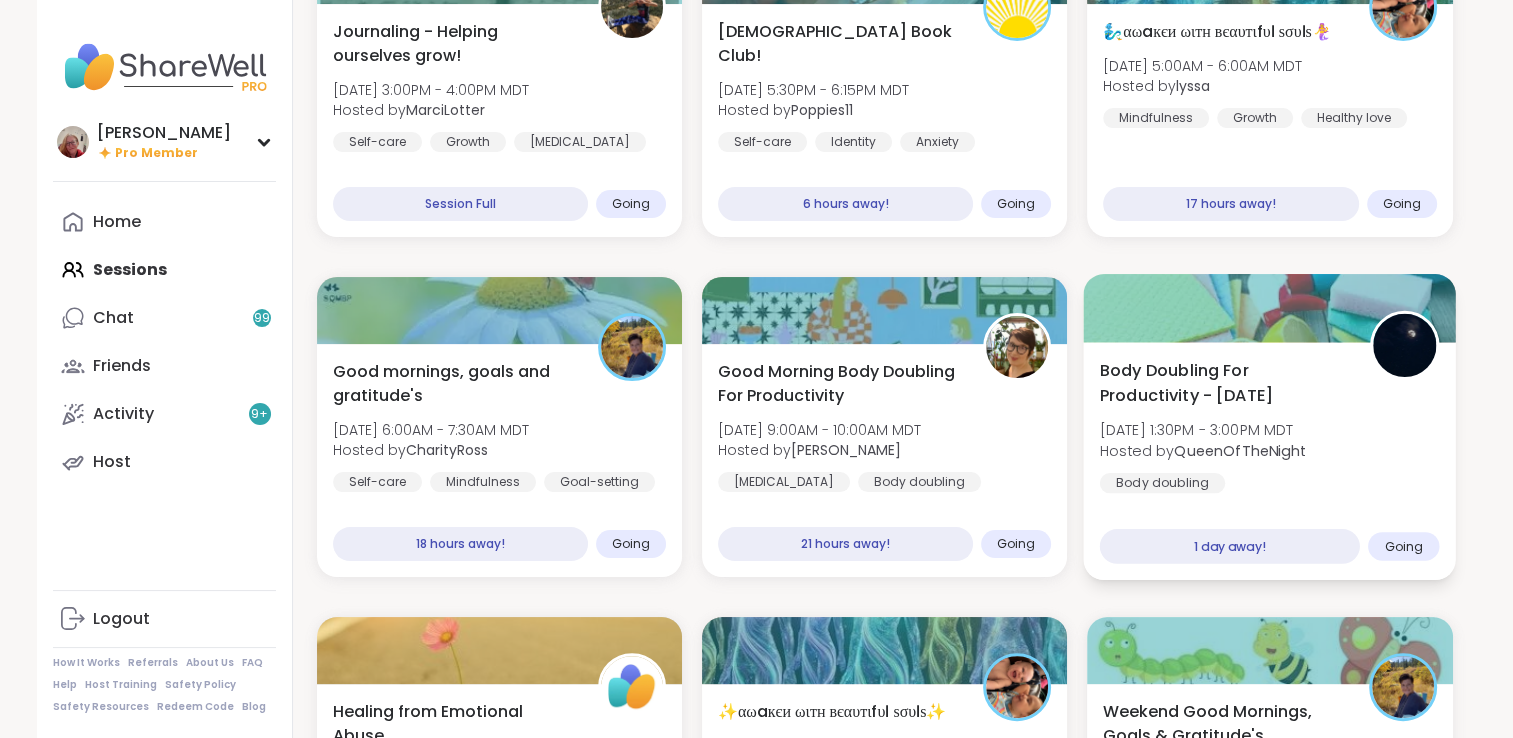 click on "Body Doubling For Productivity - [DATE]" at bounding box center (1224, 383) 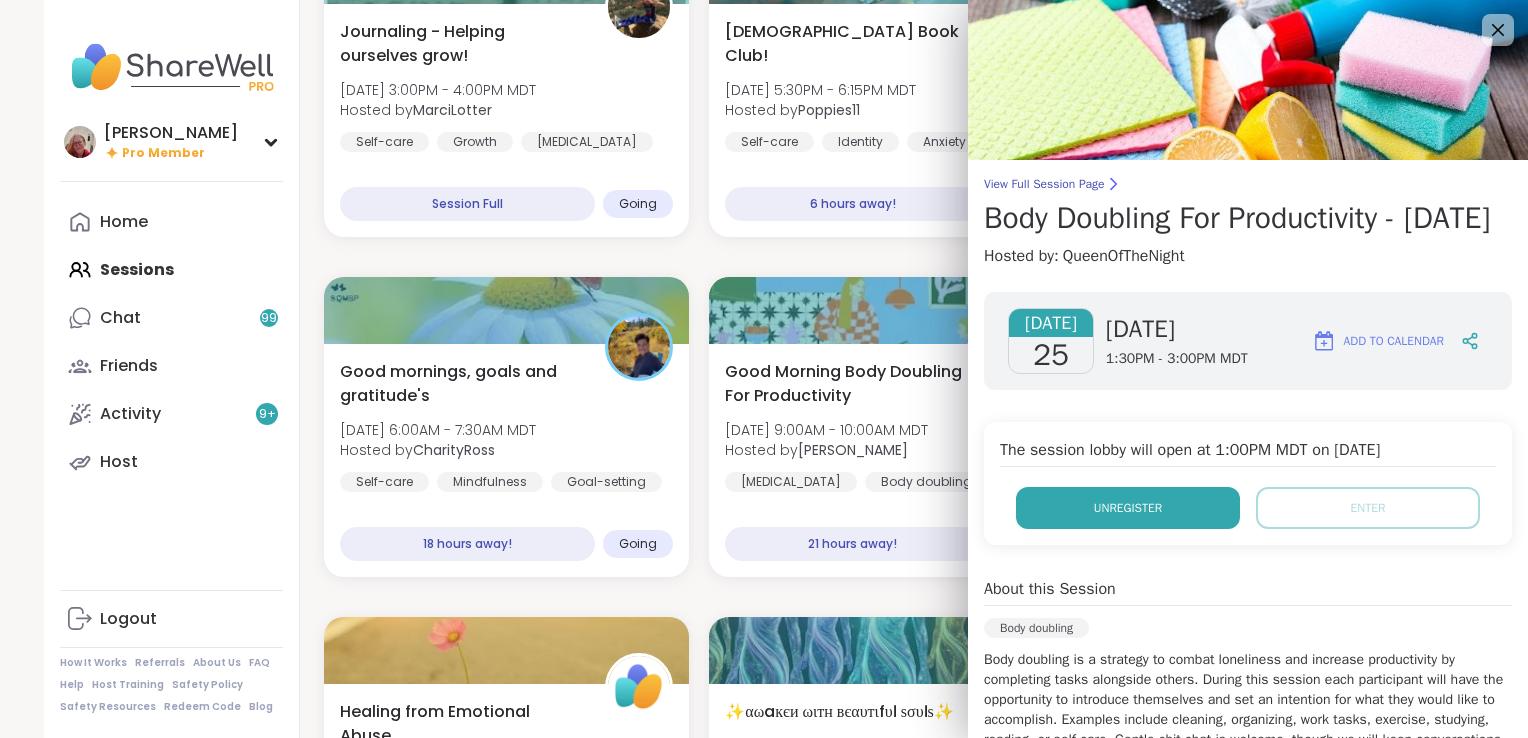 click on "Unregister" at bounding box center [1128, 508] 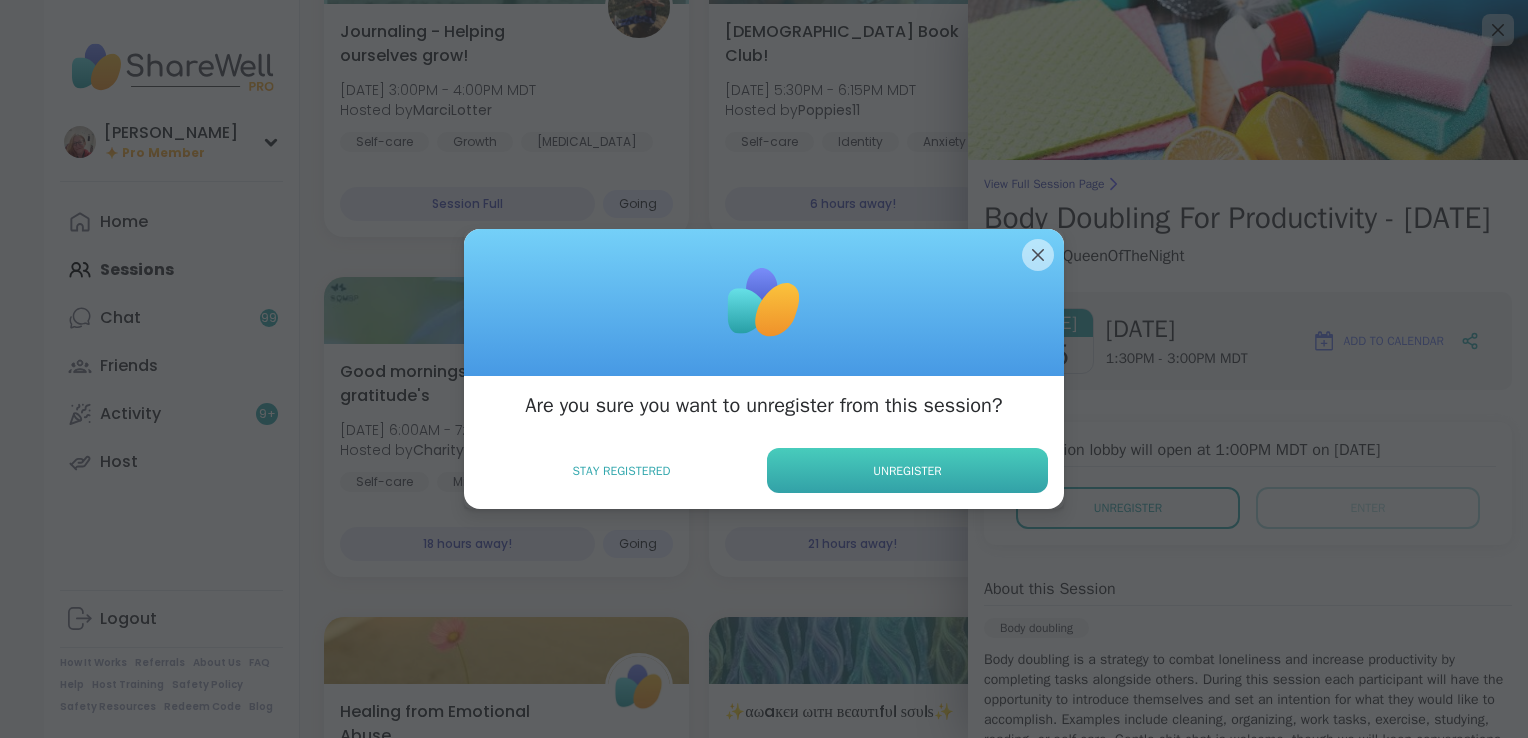 click on "Unregister" at bounding box center [907, 470] 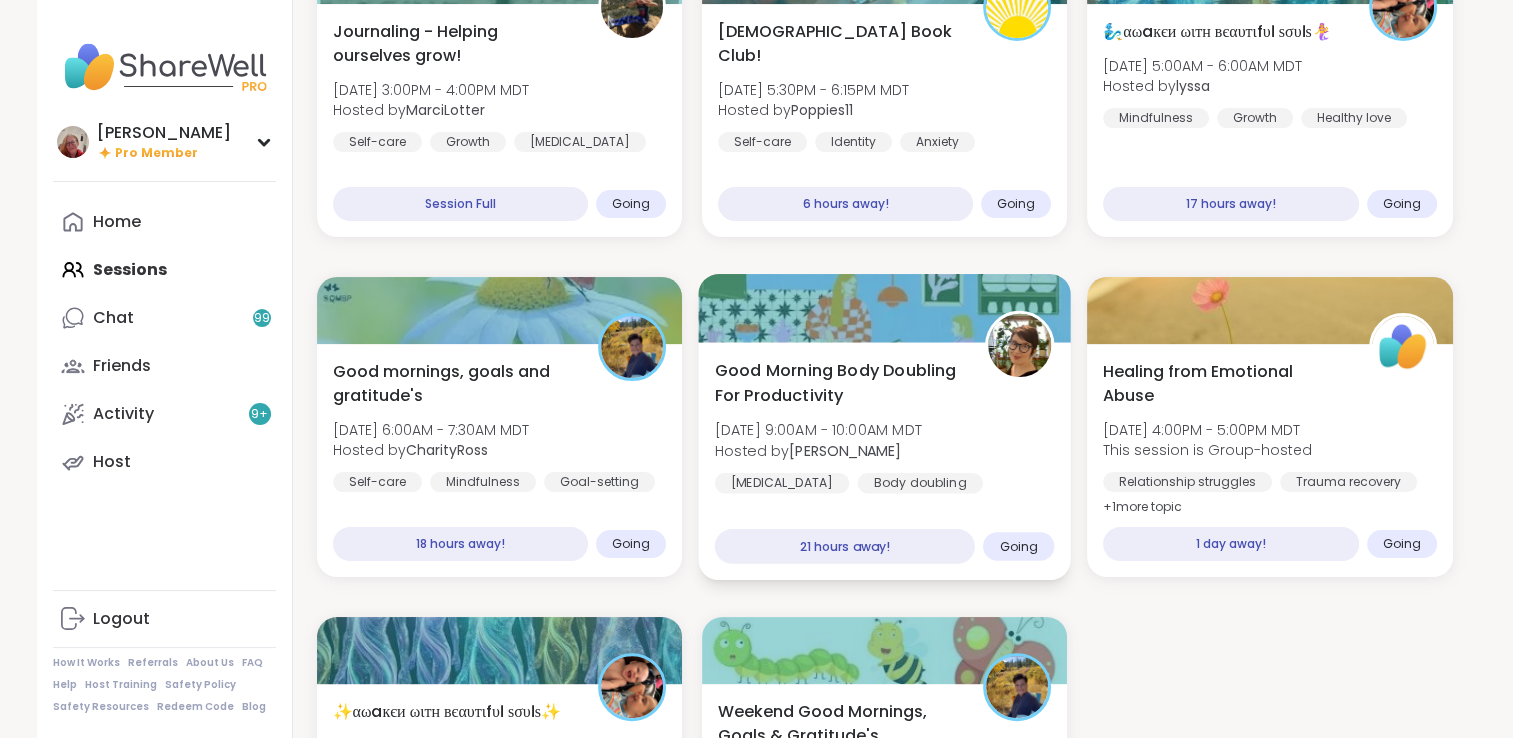 click on "Good Morning Body Doubling For Productivity [DATE] 9:00AM - 10:00AM MDT Hosted by  [PERSON_NAME] [MEDICAL_DATA] Body doubling Anxiety" at bounding box center (884, 440) 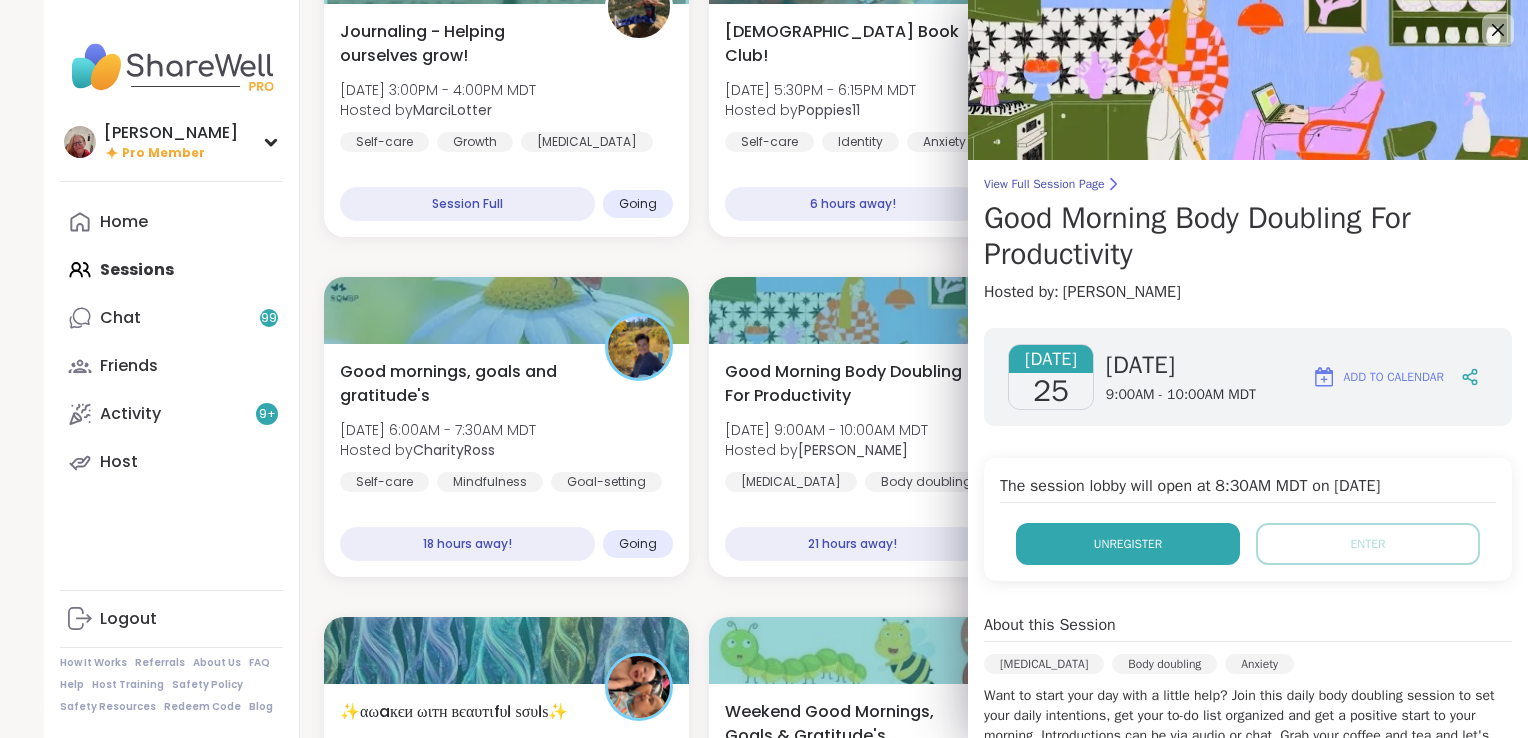 click on "Unregister" at bounding box center [1128, 544] 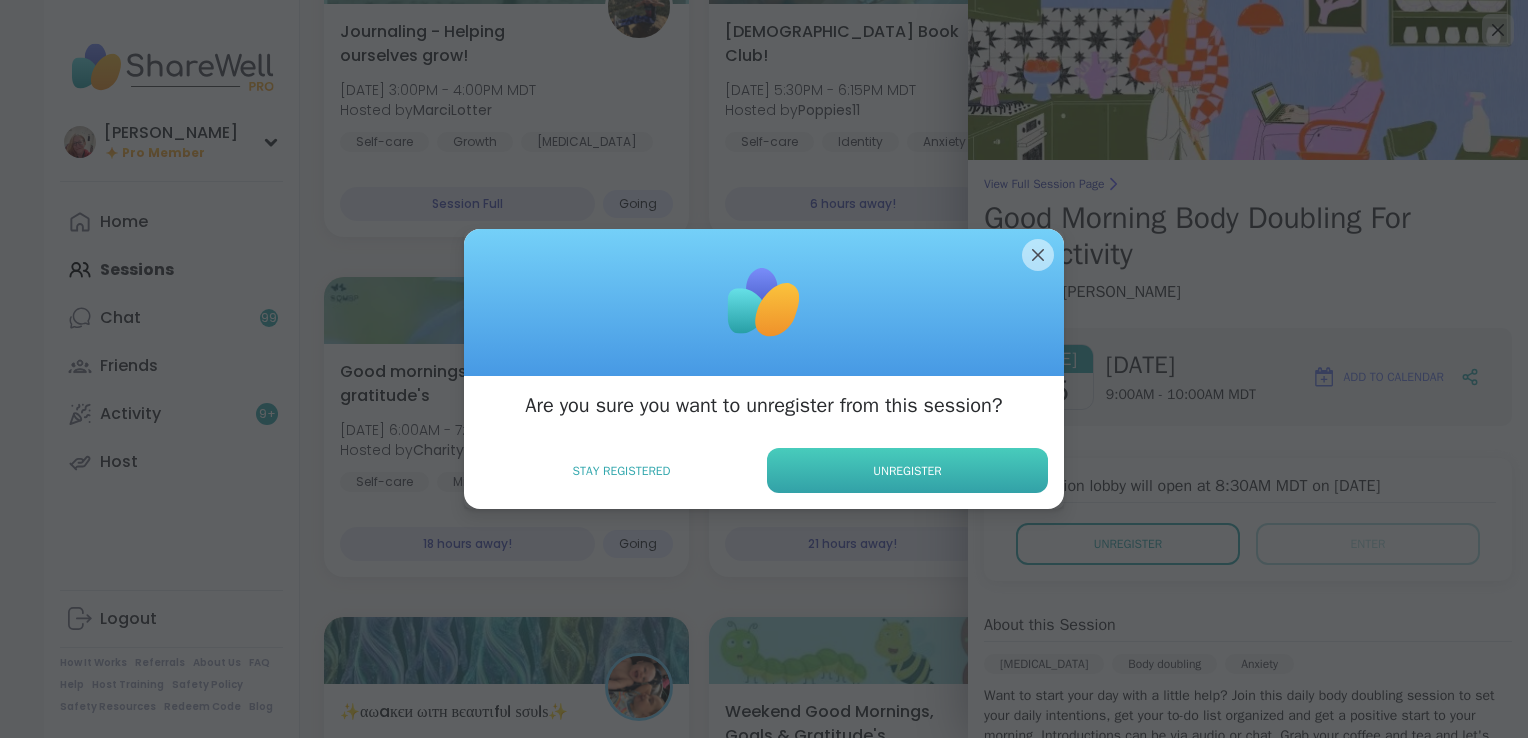 click on "Unregister" at bounding box center (907, 470) 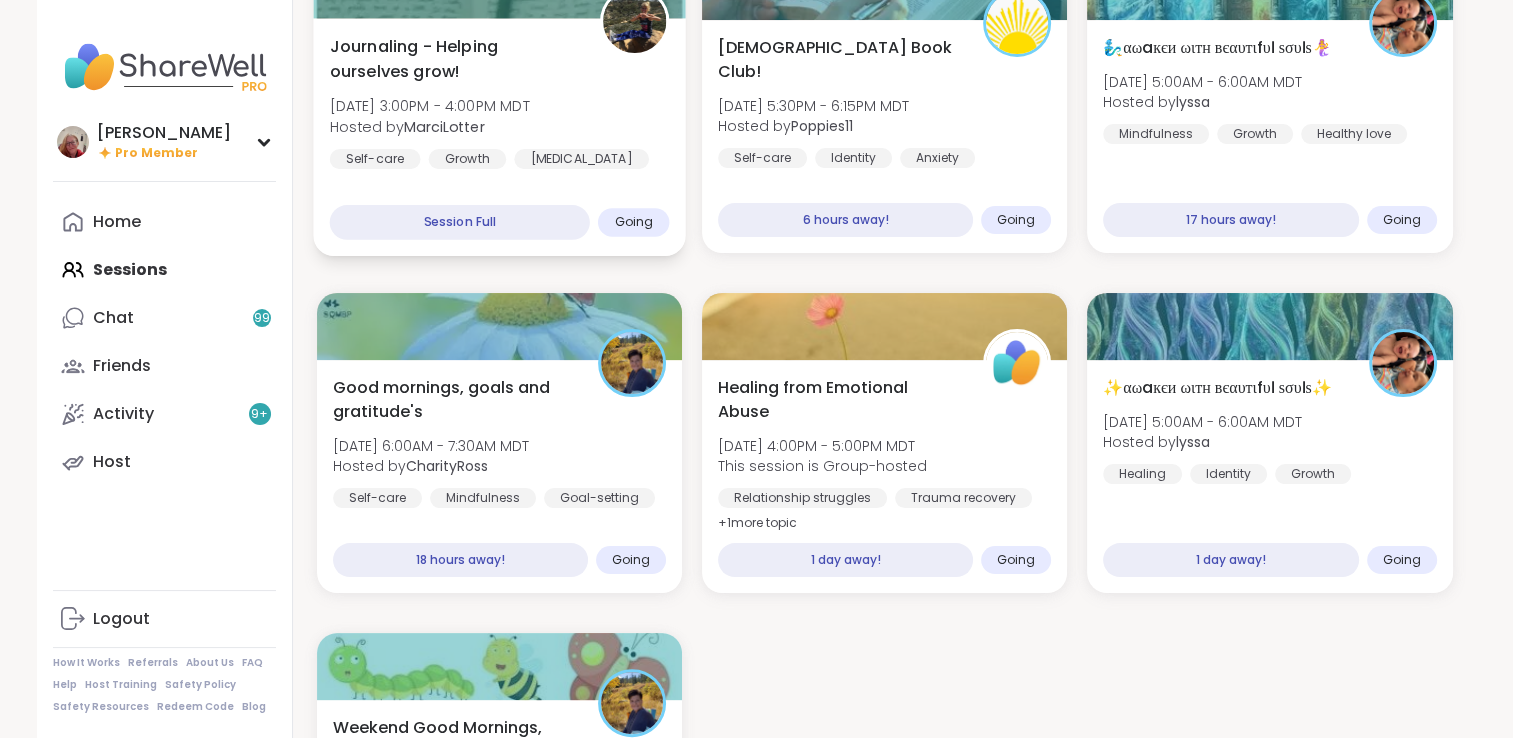 scroll, scrollTop: 0, scrollLeft: 0, axis: both 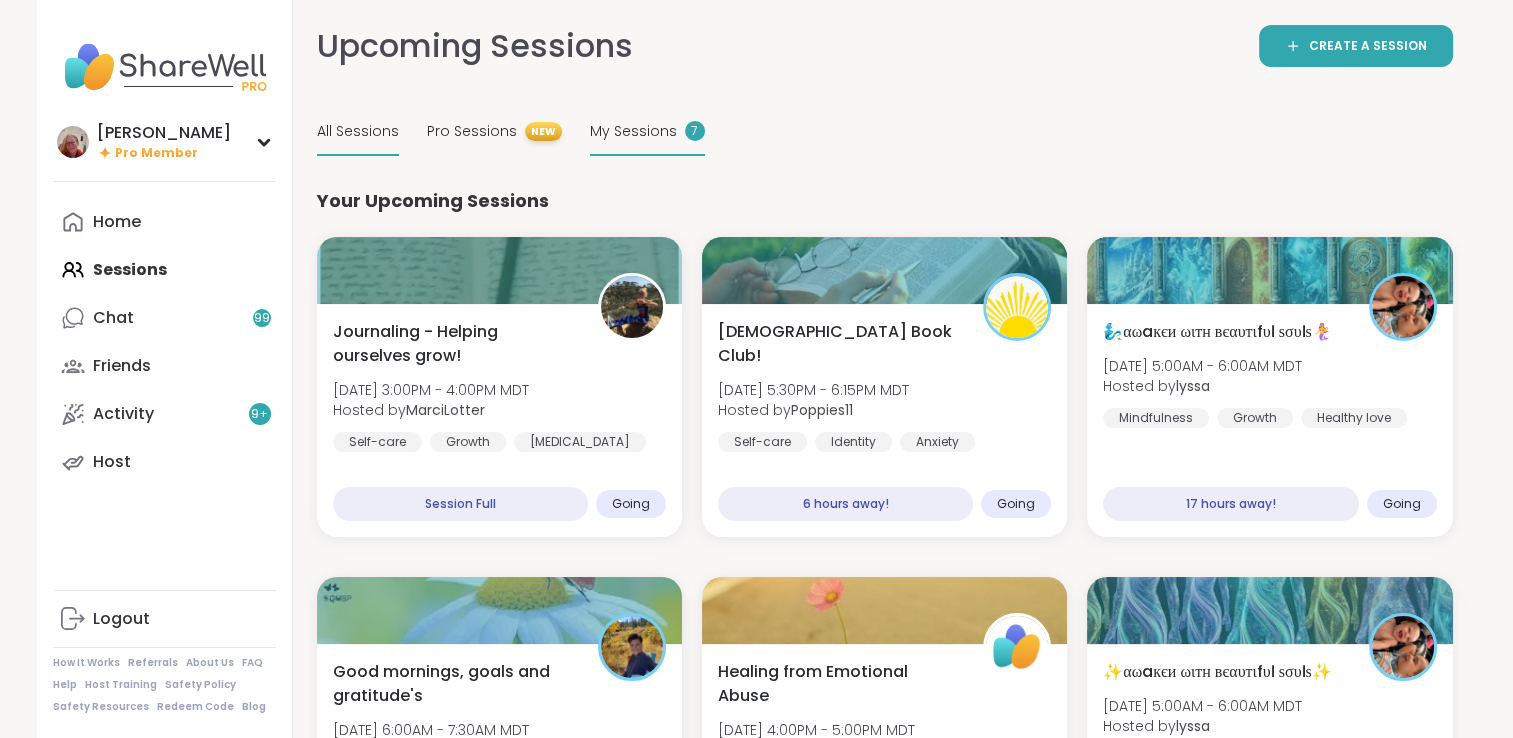 drag, startPoint x: 342, startPoint y: 132, endPoint x: 340, endPoint y: 144, distance: 12.165525 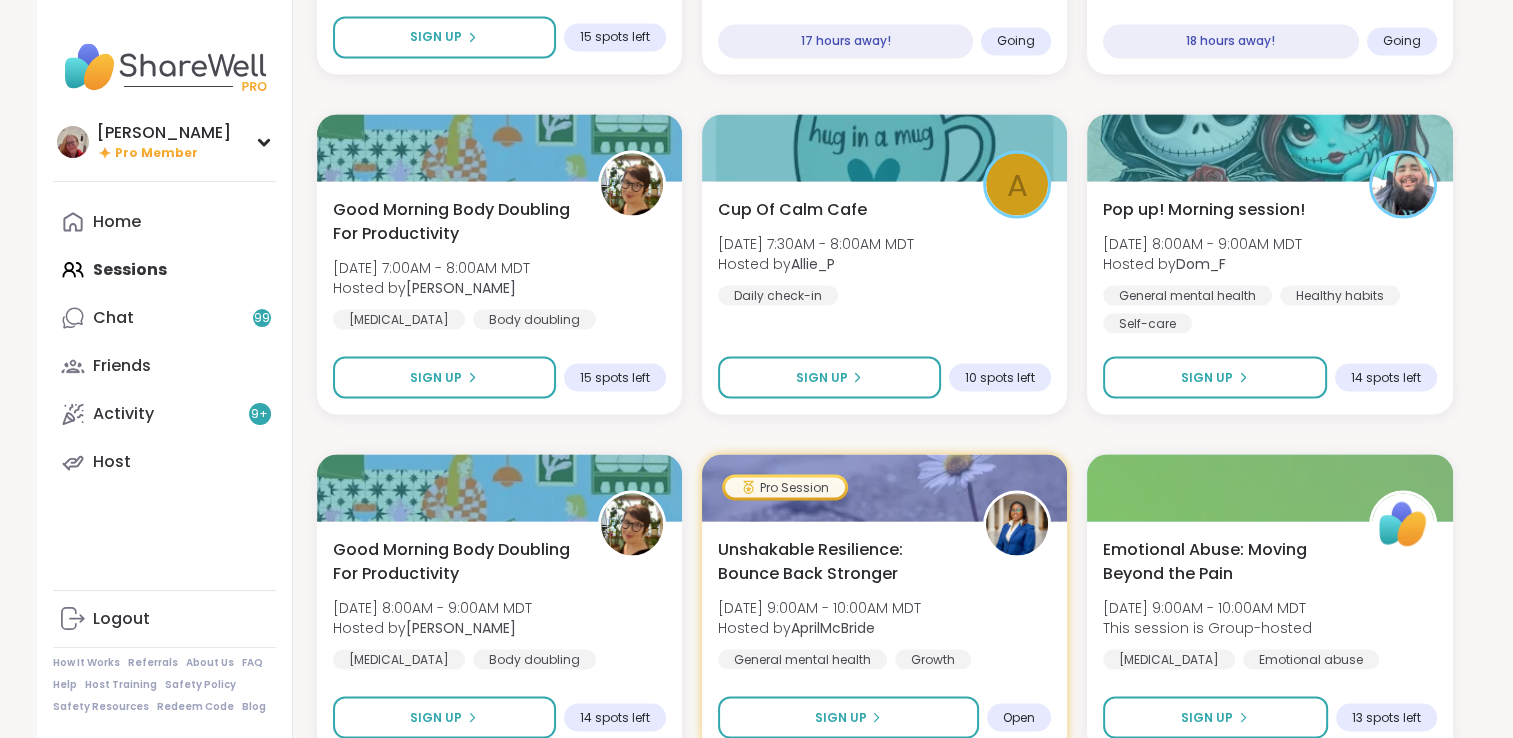 scroll, scrollTop: 3692, scrollLeft: 0, axis: vertical 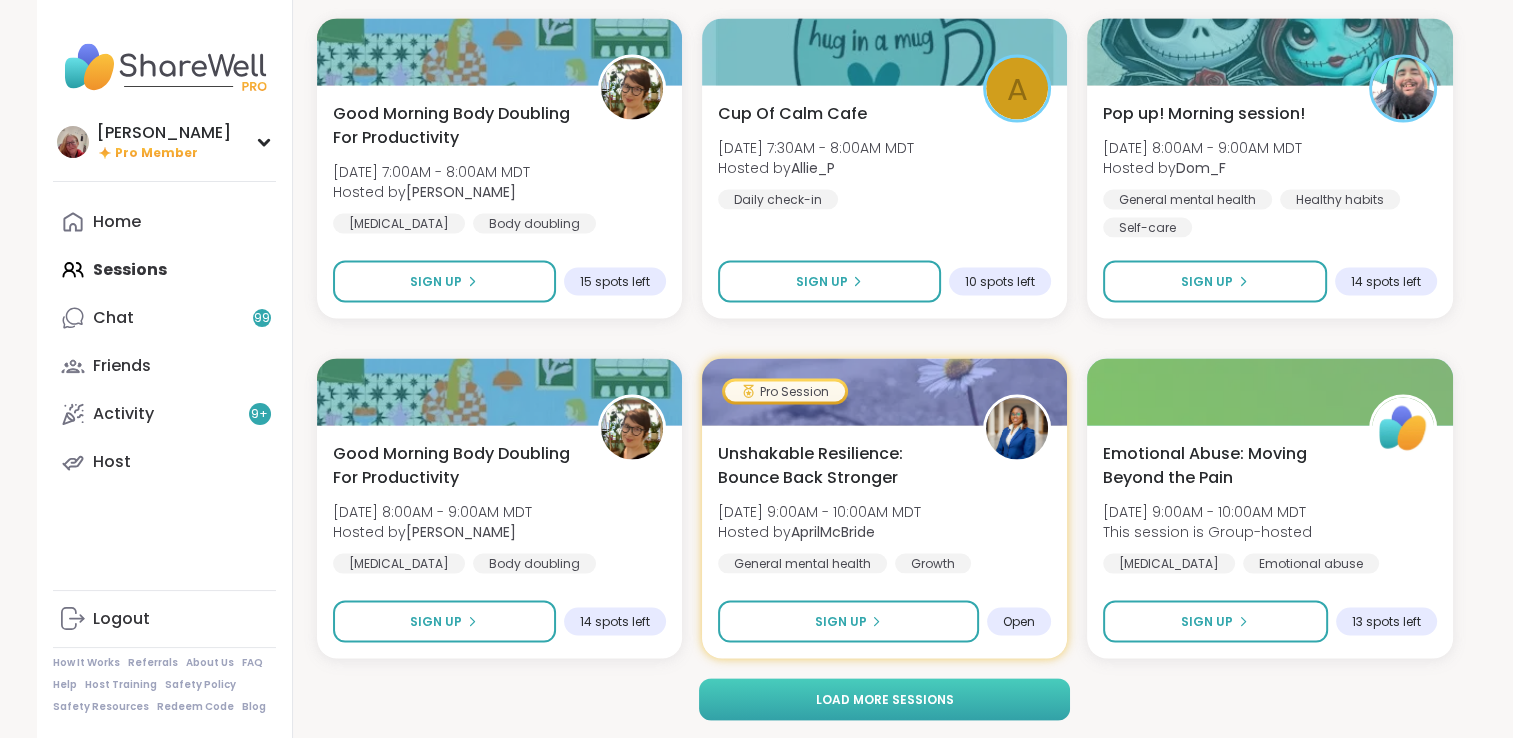 click on "Load more sessions" at bounding box center (884, 699) 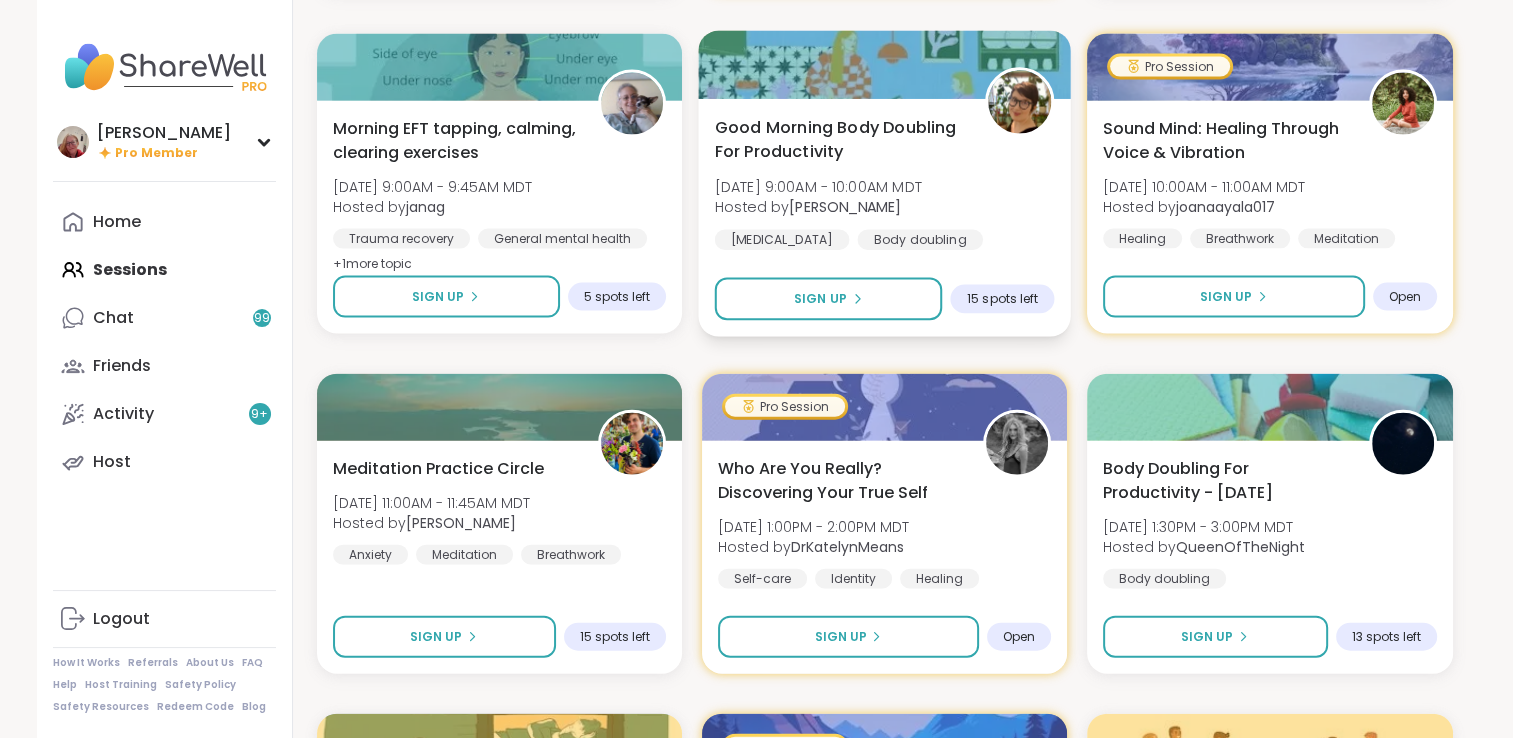 scroll, scrollTop: 4392, scrollLeft: 0, axis: vertical 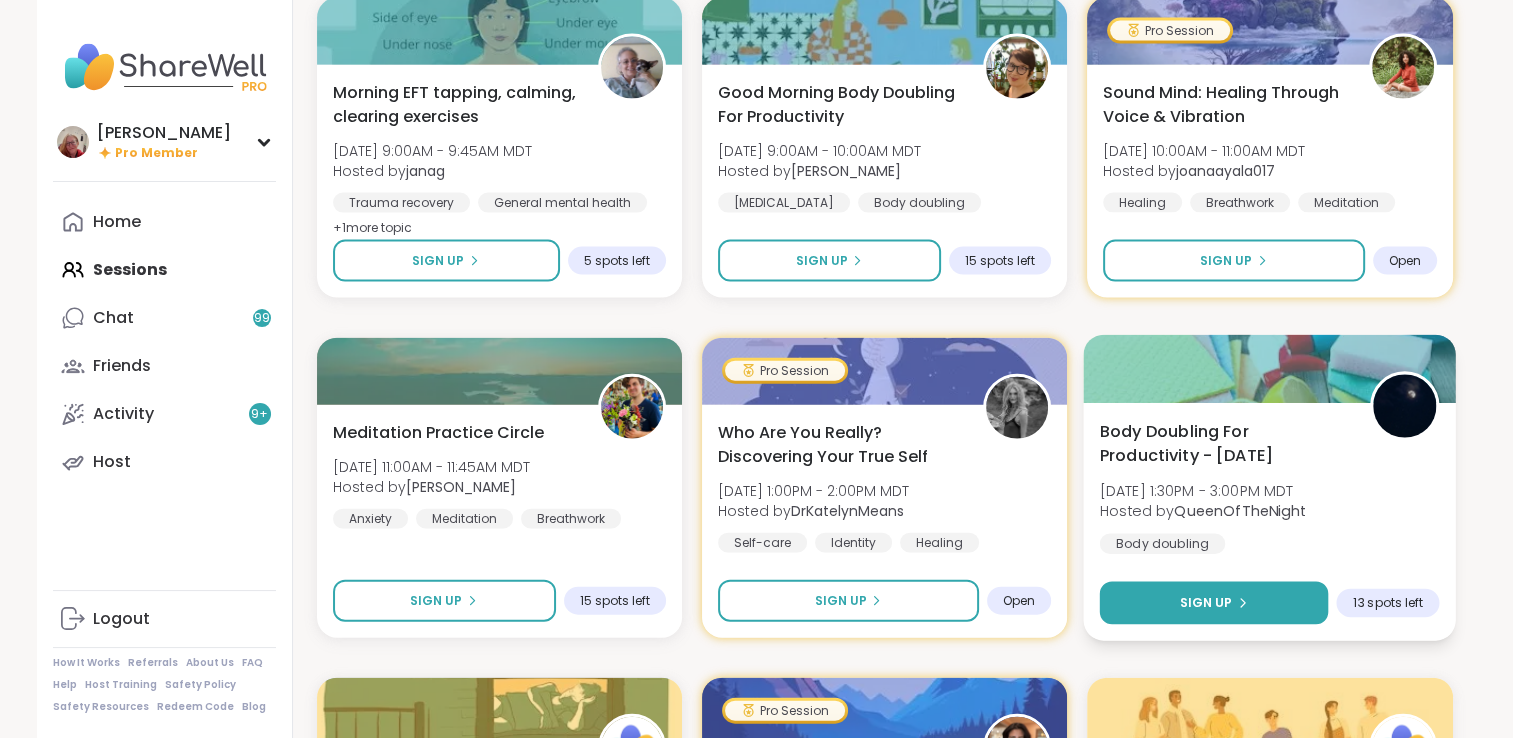 click on "Sign Up" at bounding box center (1214, 603) 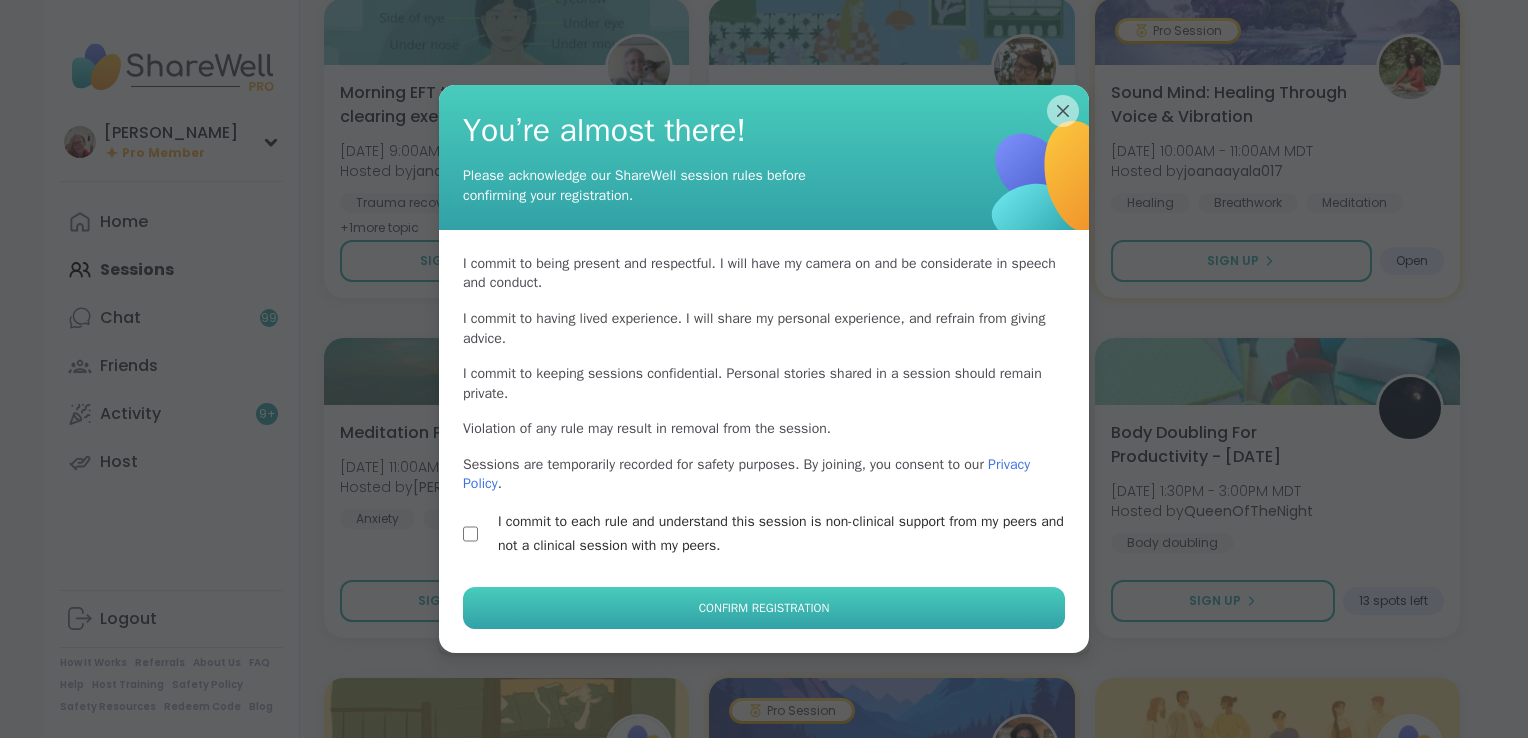 click on "Confirm Registration" at bounding box center (764, 608) 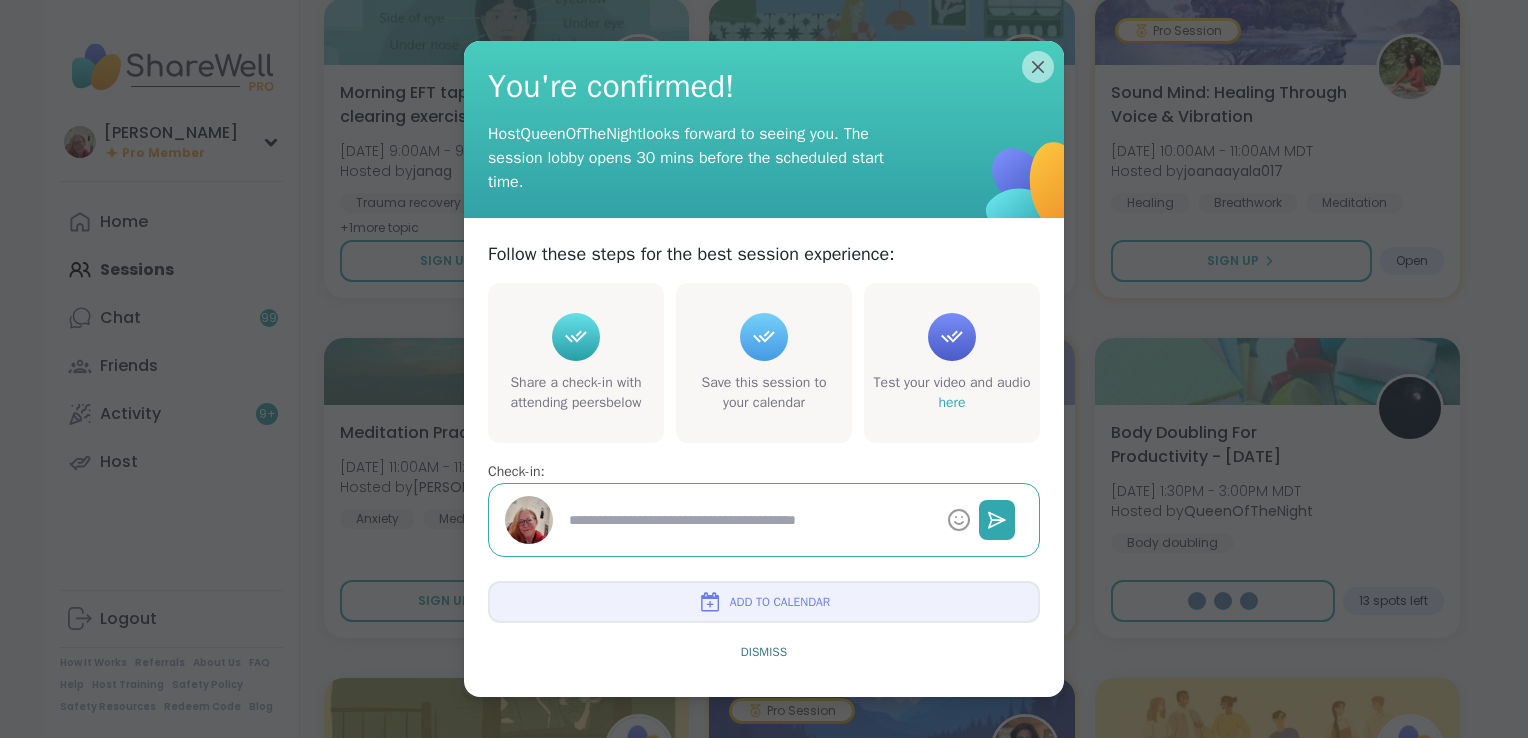 type on "*" 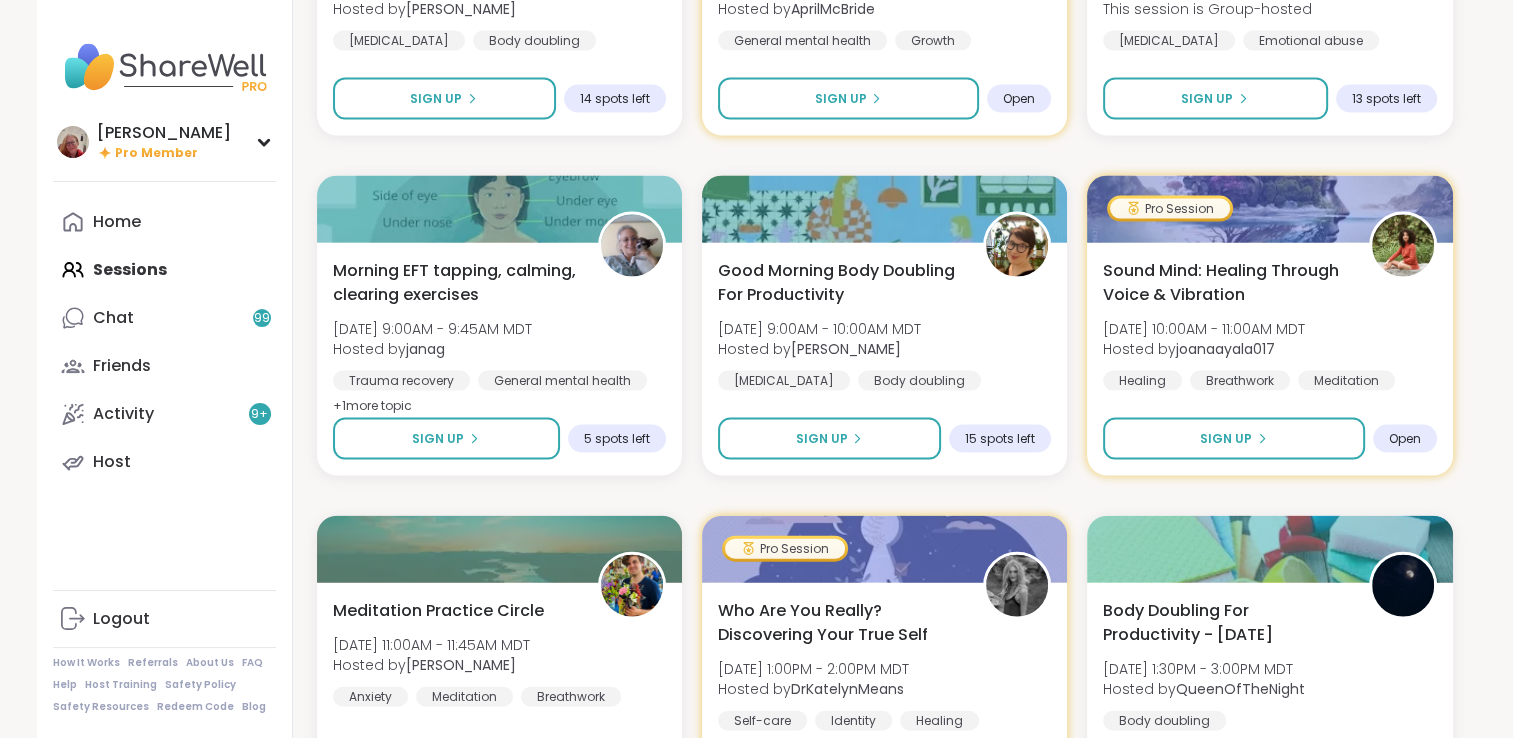 scroll, scrollTop: 4192, scrollLeft: 0, axis: vertical 